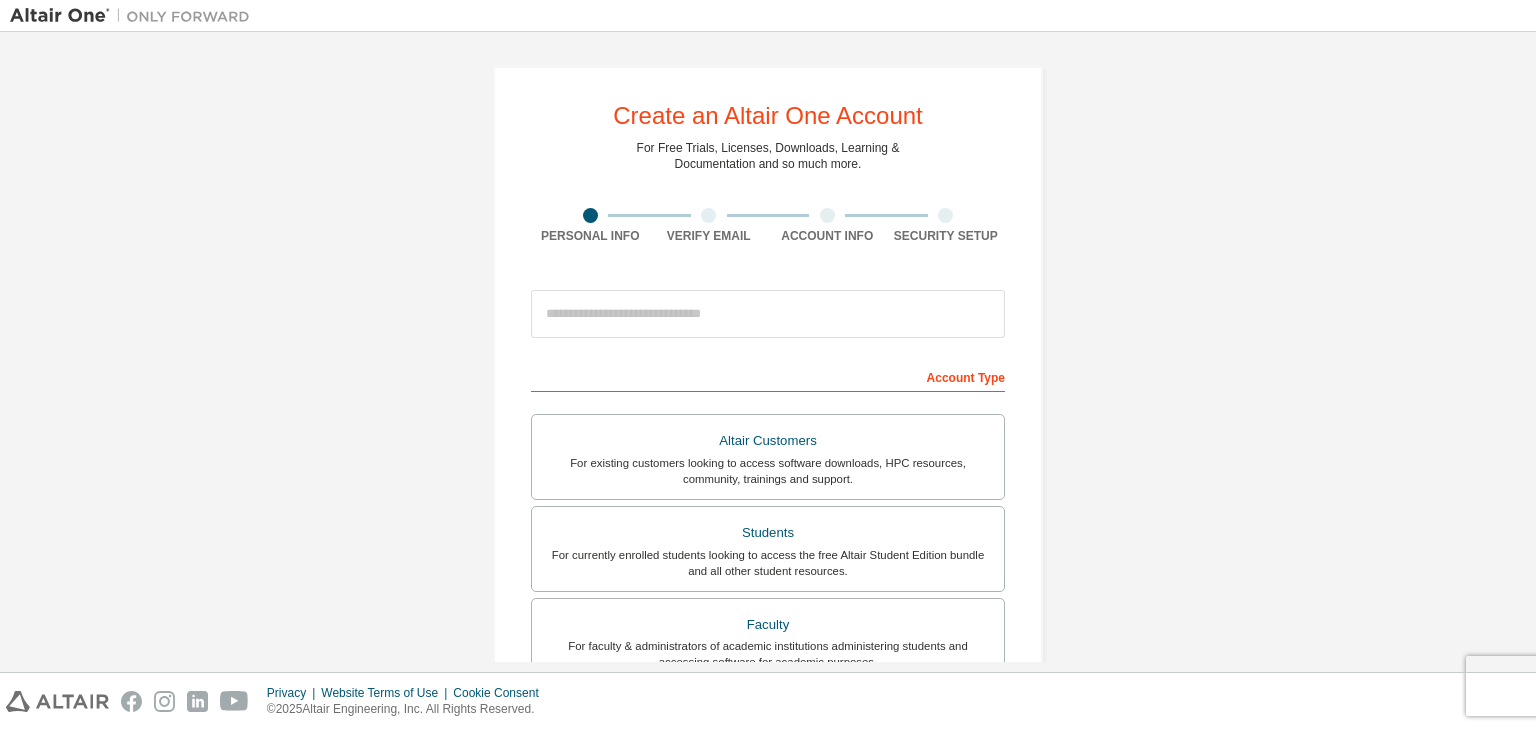 scroll, scrollTop: 0, scrollLeft: 0, axis: both 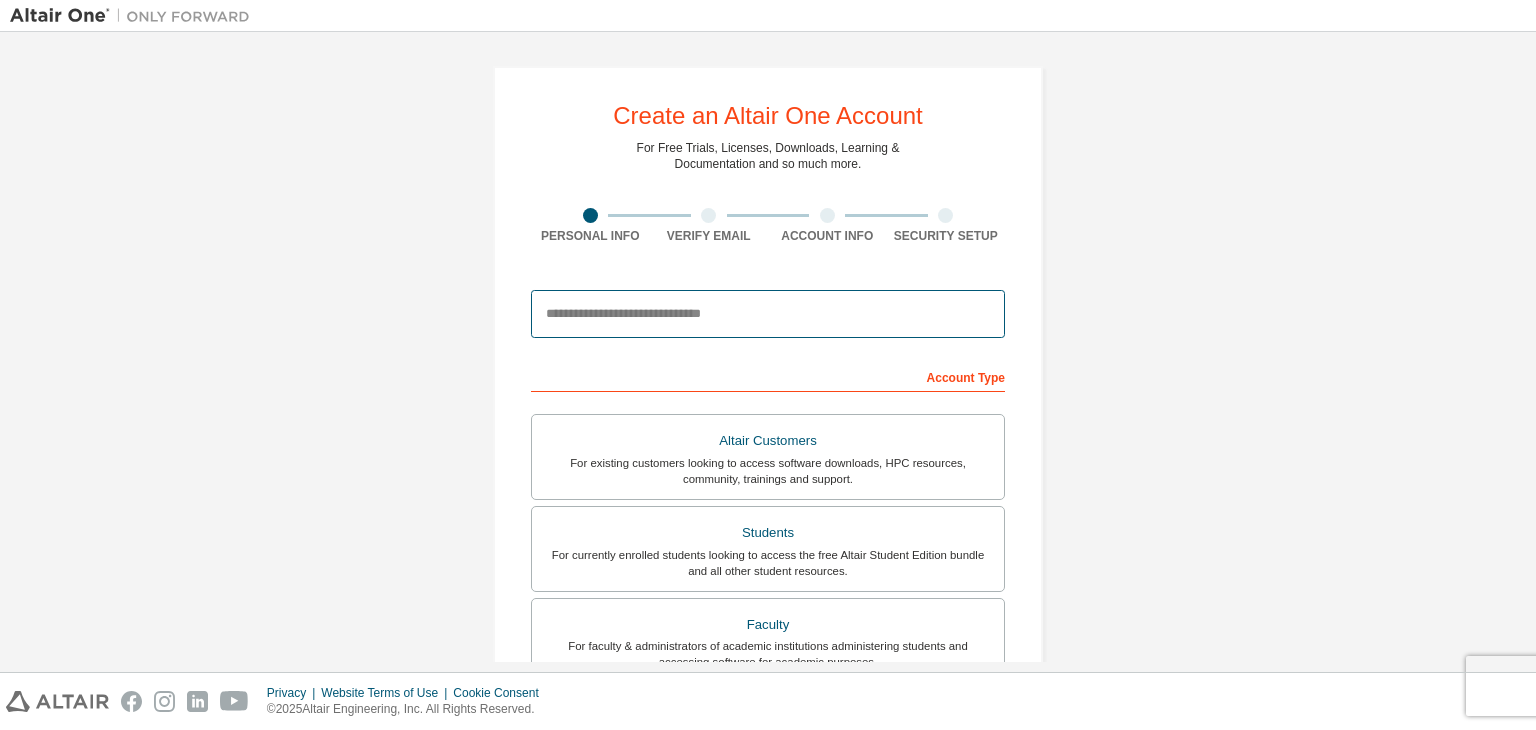 drag, startPoint x: 735, startPoint y: 323, endPoint x: 658, endPoint y: 314, distance: 77.52419 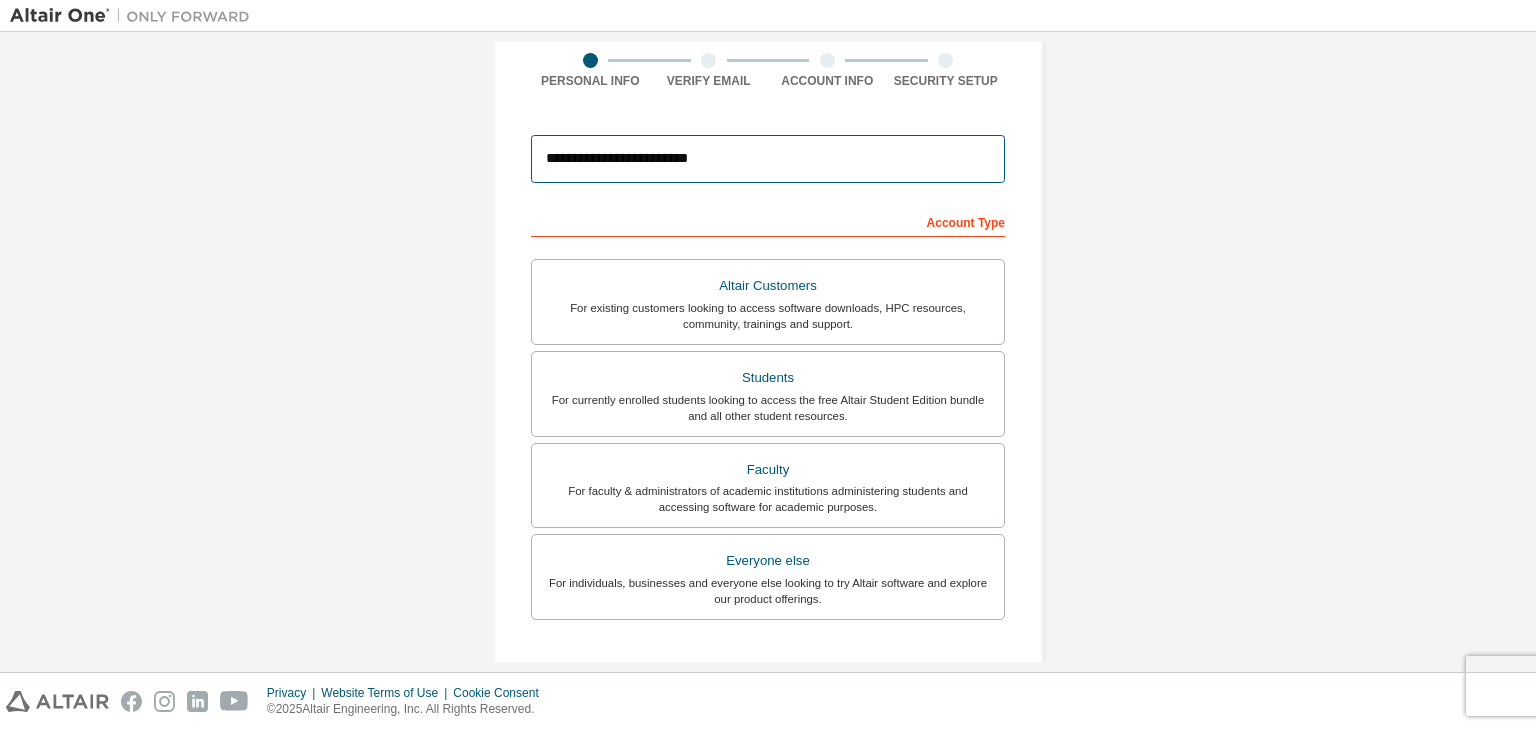 scroll, scrollTop: 158, scrollLeft: 0, axis: vertical 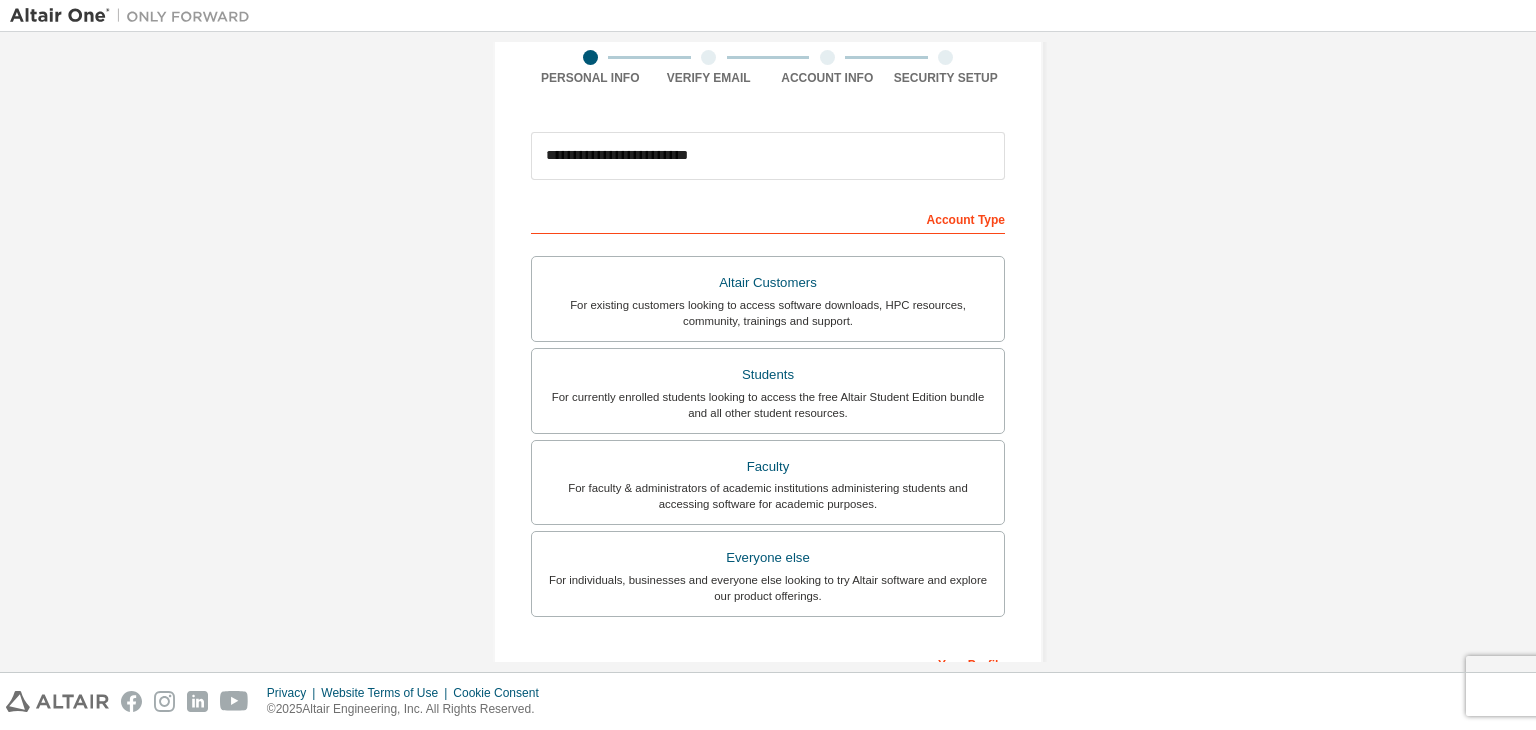 click on "For currently enrolled students looking to access the free Altair Student Edition bundle and all other student resources." at bounding box center [768, 405] 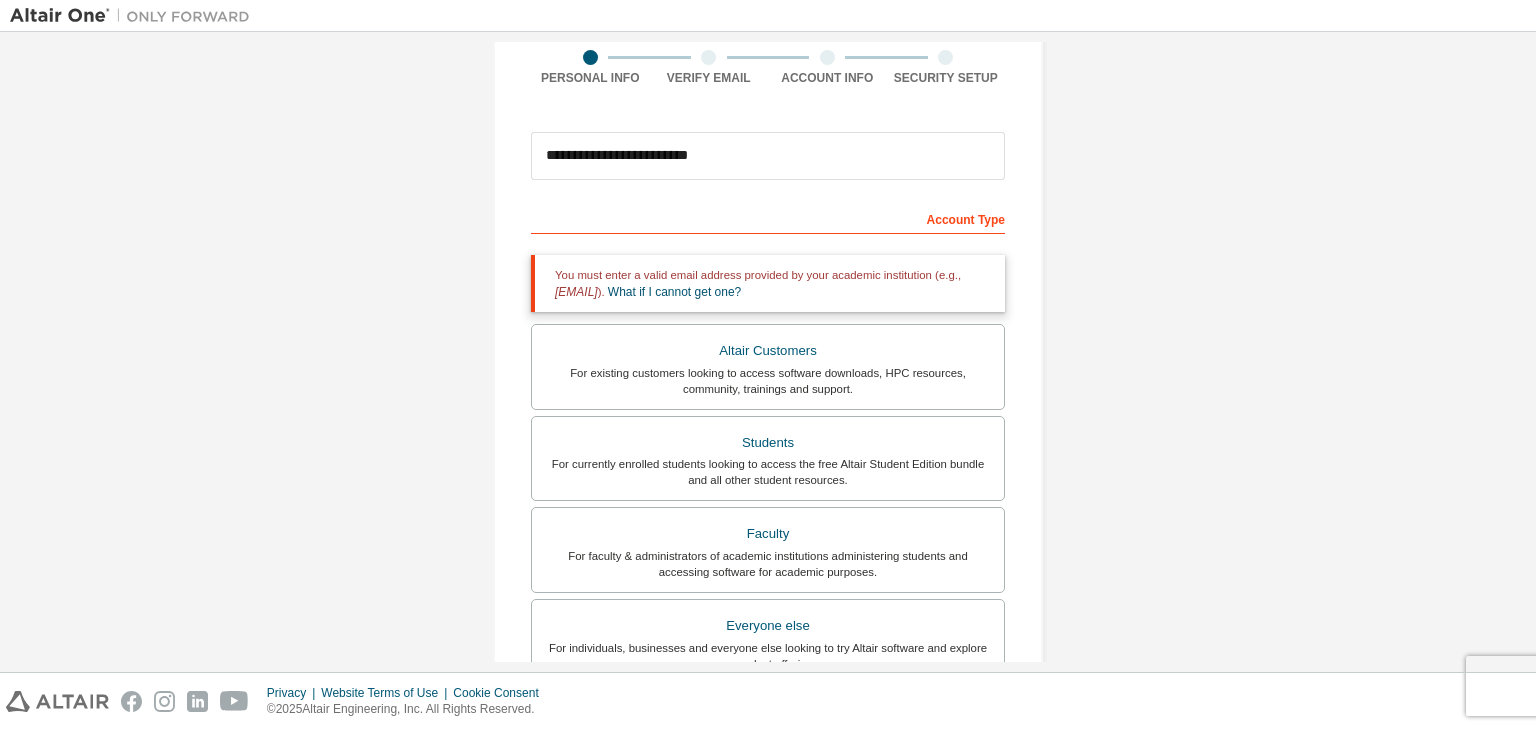 click on "Account Type" at bounding box center [768, 218] 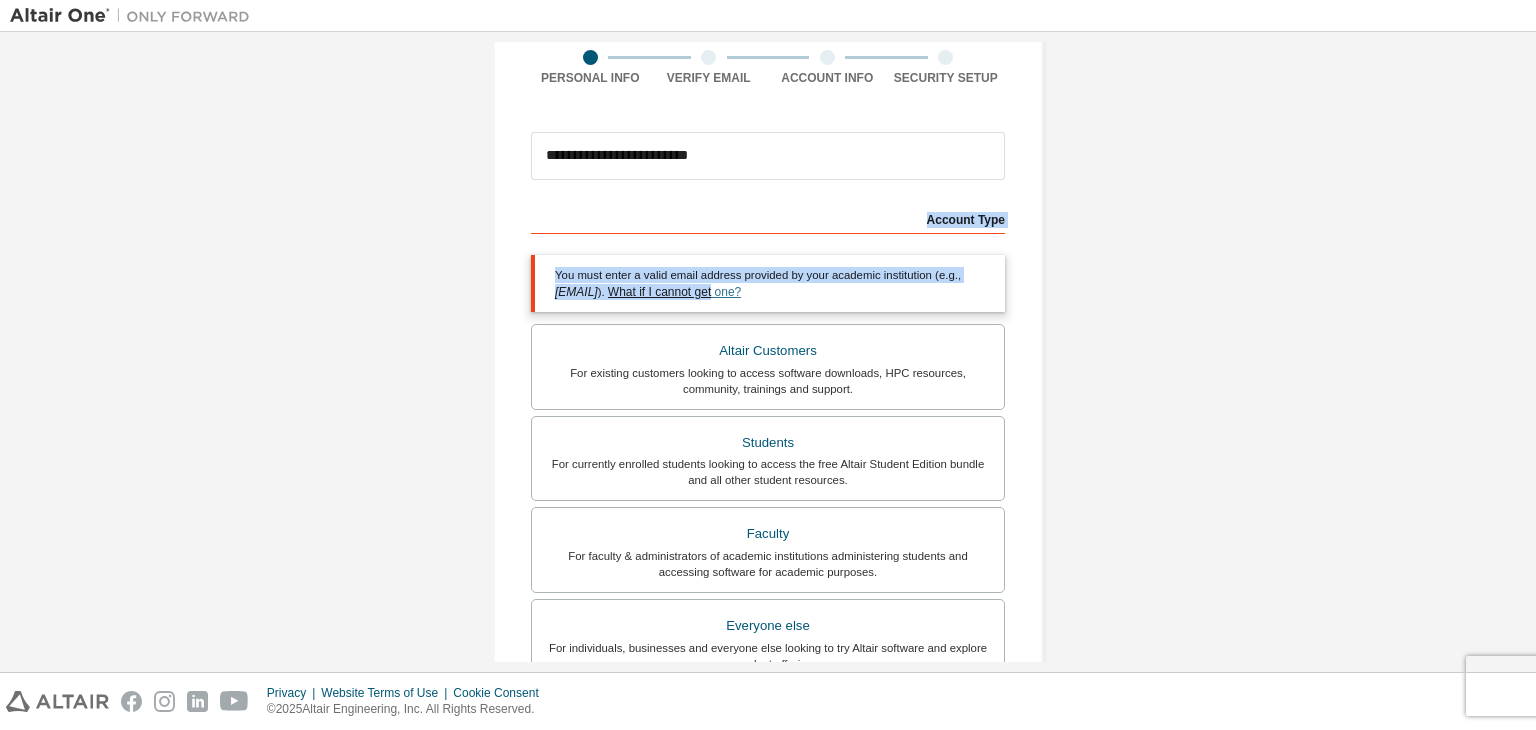 drag, startPoint x: 784, startPoint y: 217, endPoint x: 780, endPoint y: 283, distance: 66.1211 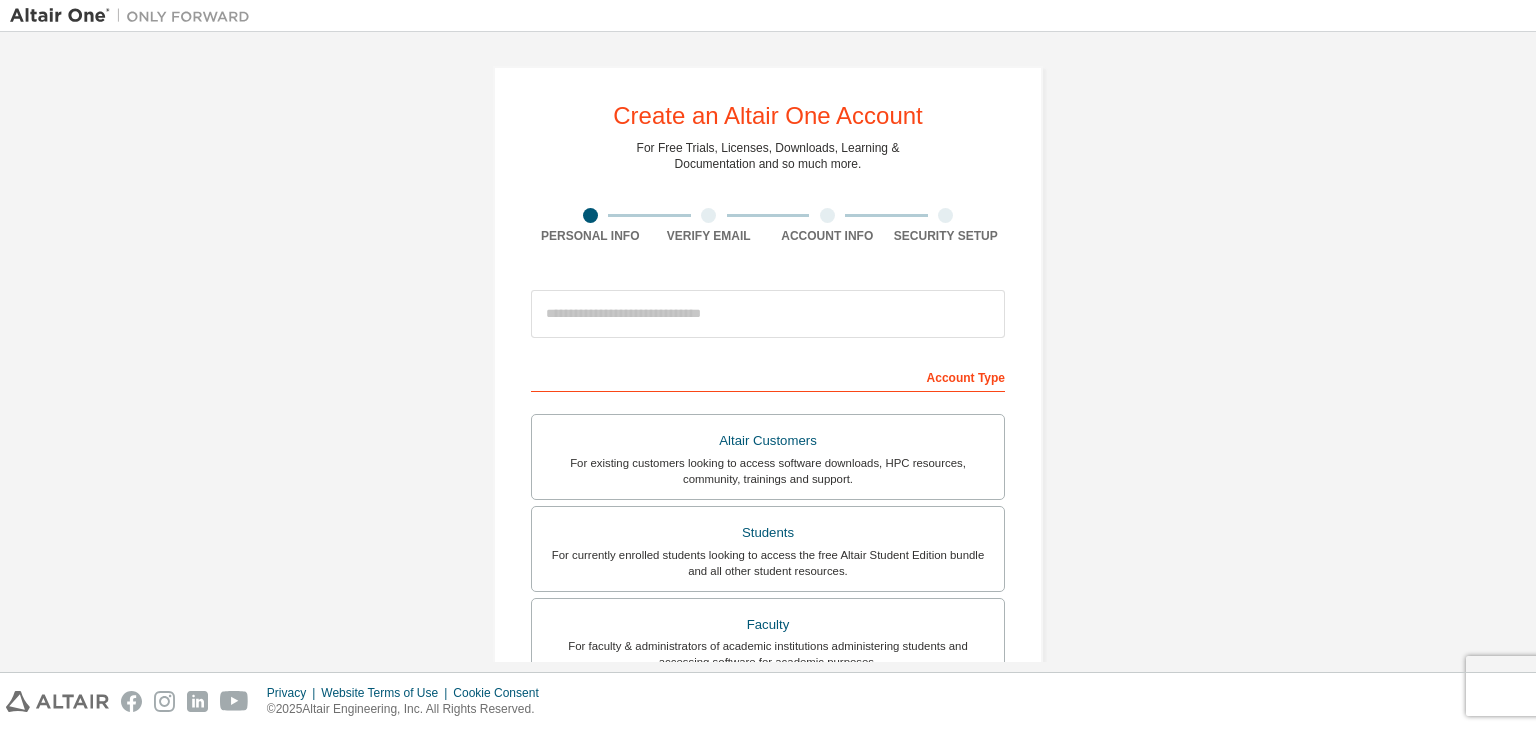 scroll, scrollTop: 0, scrollLeft: 0, axis: both 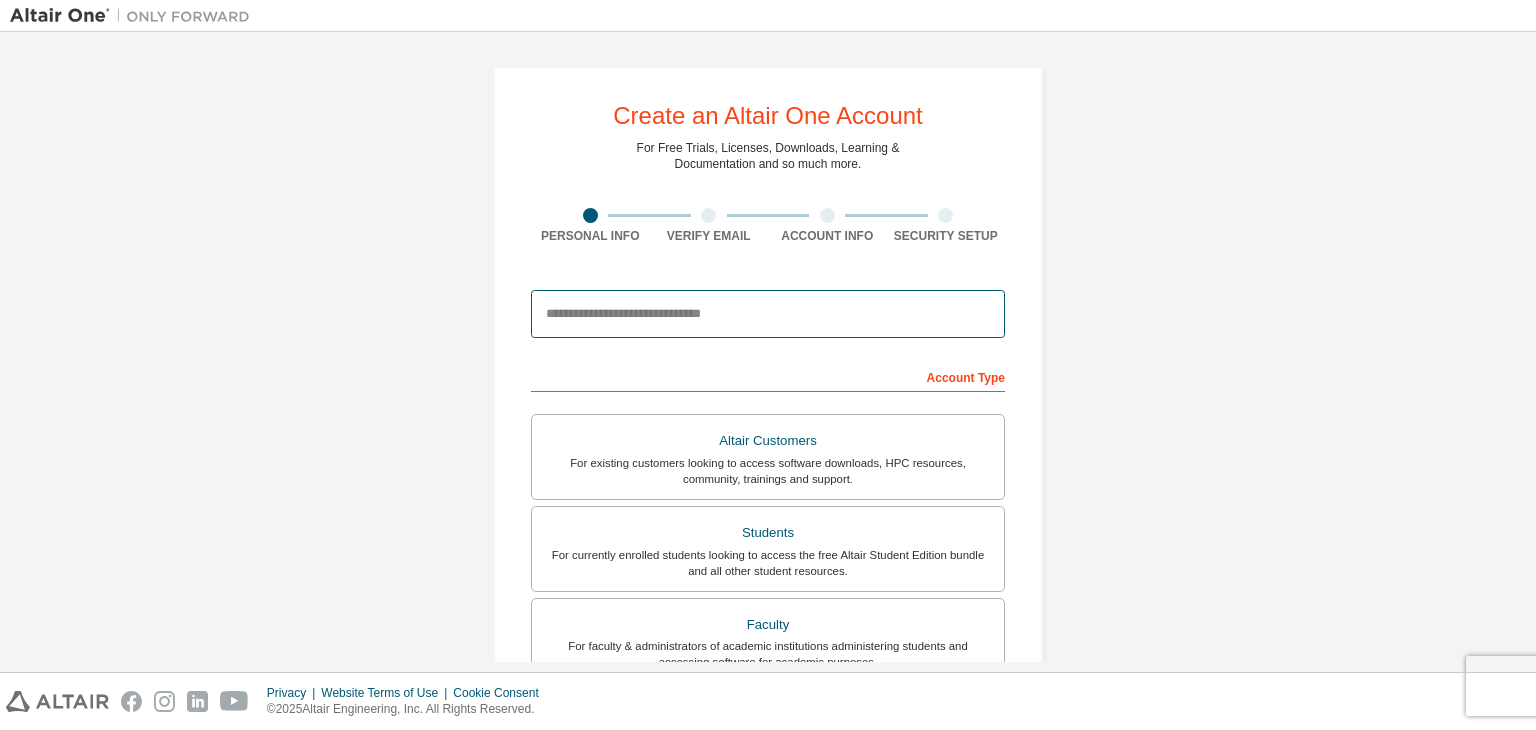 drag, startPoint x: 733, startPoint y: 319, endPoint x: 740, endPoint y: 366, distance: 47.518417 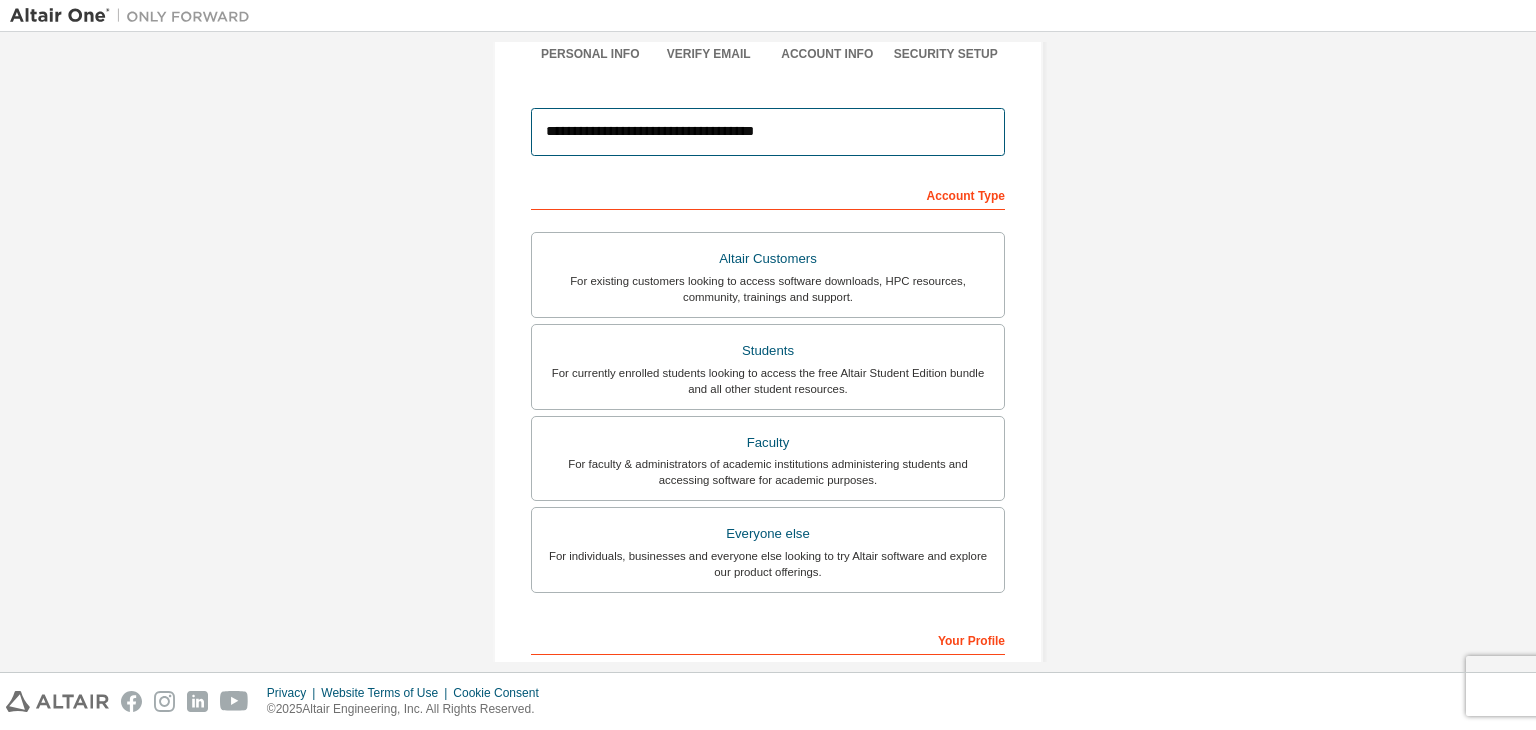 scroll, scrollTop: 183, scrollLeft: 0, axis: vertical 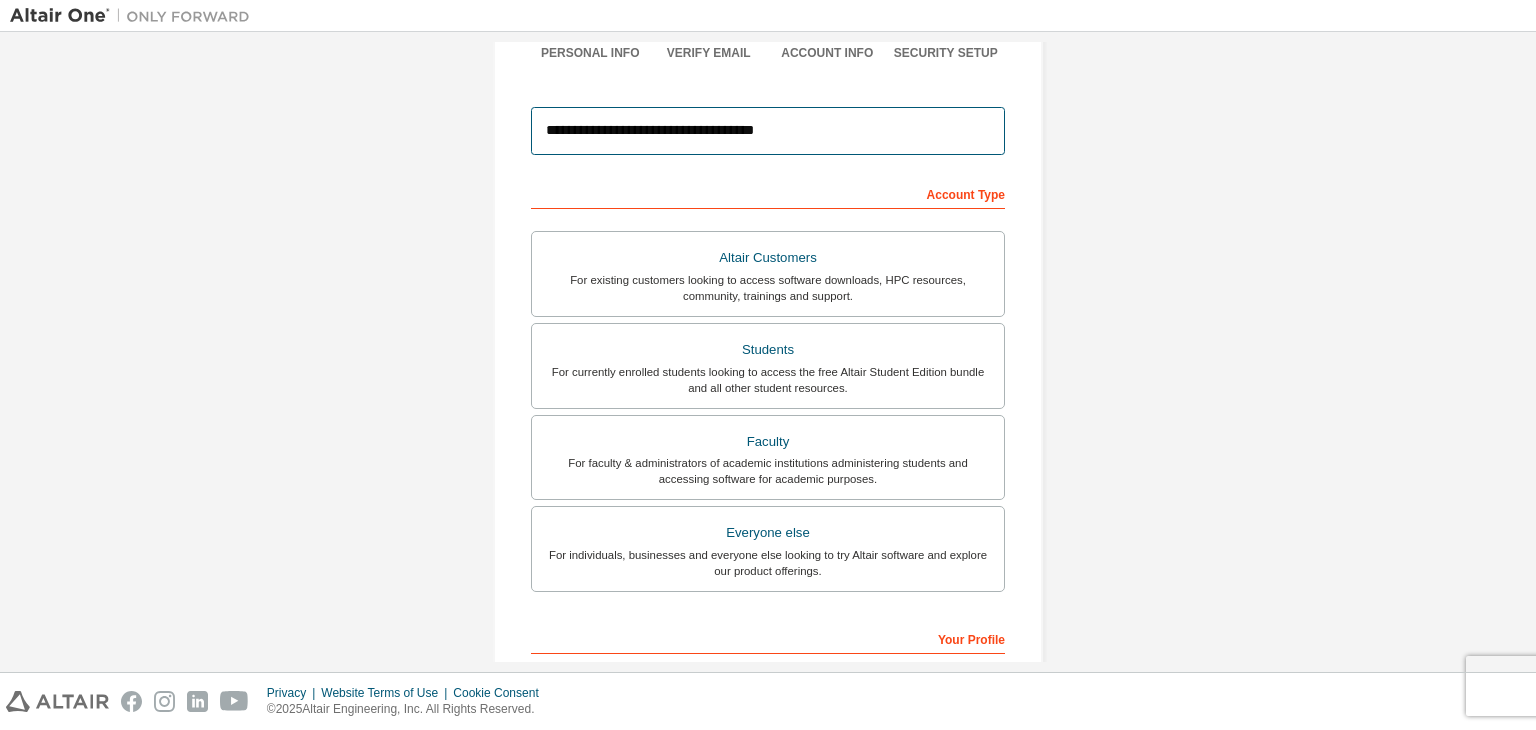 click on "**********" at bounding box center (768, 131) 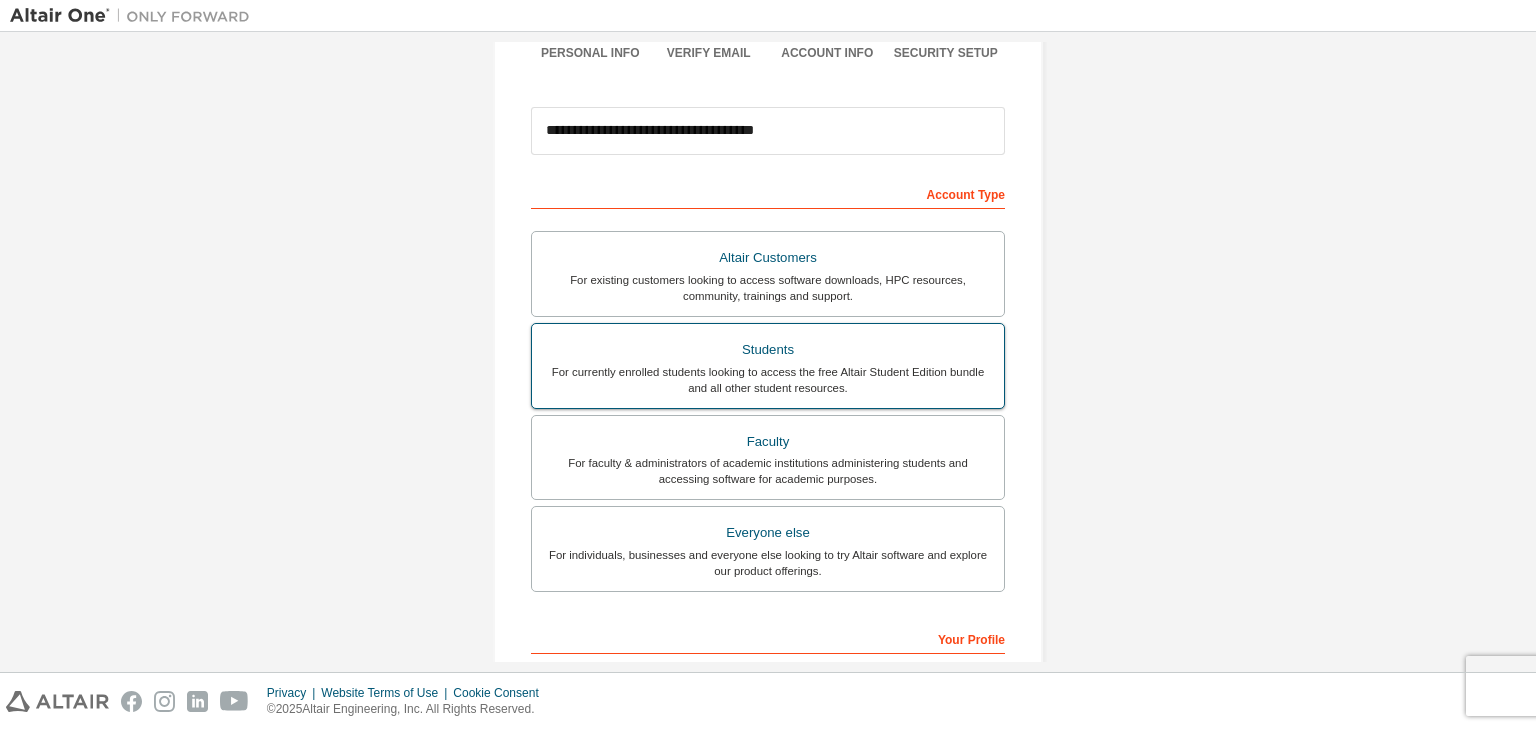 click on "Students" at bounding box center [768, 350] 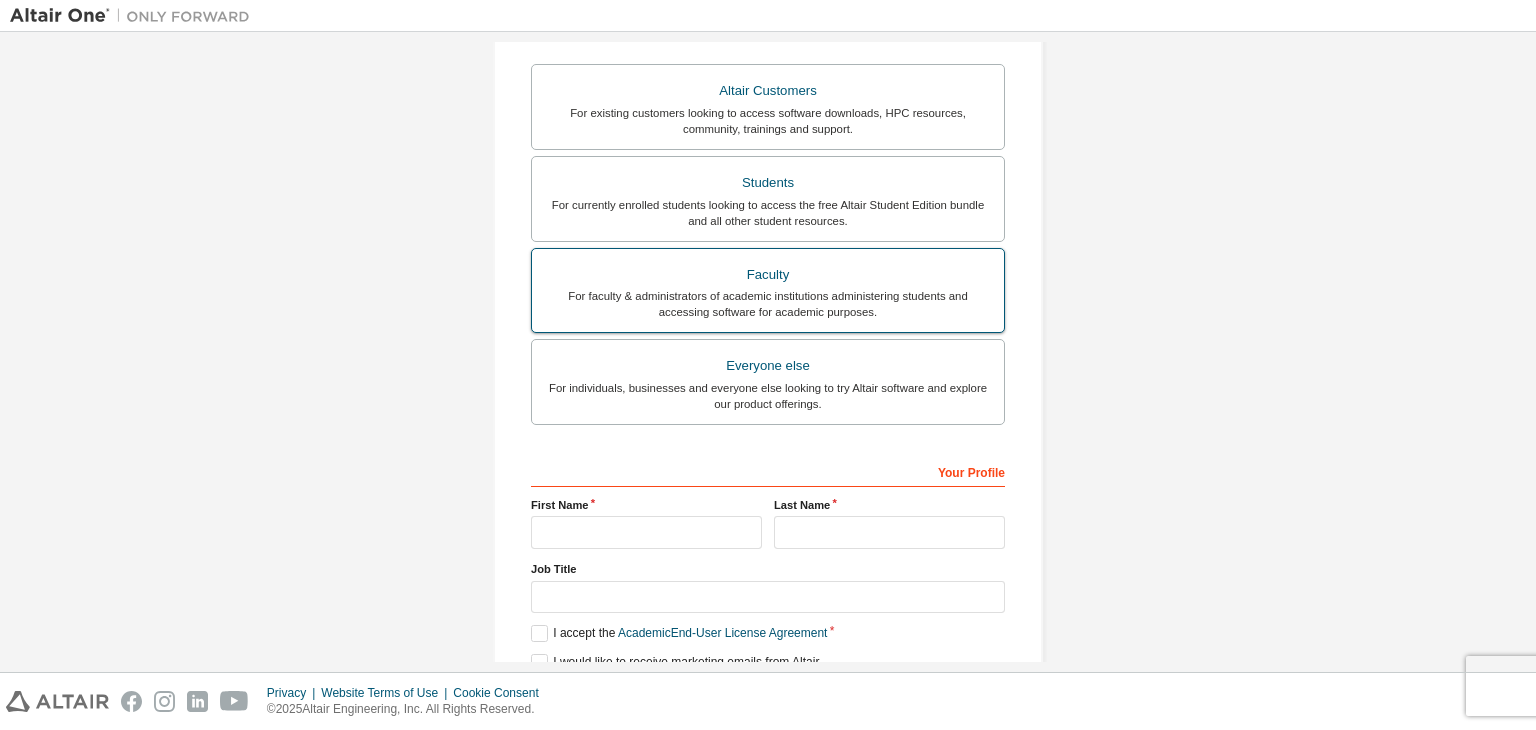 scroll, scrollTop: 399, scrollLeft: 0, axis: vertical 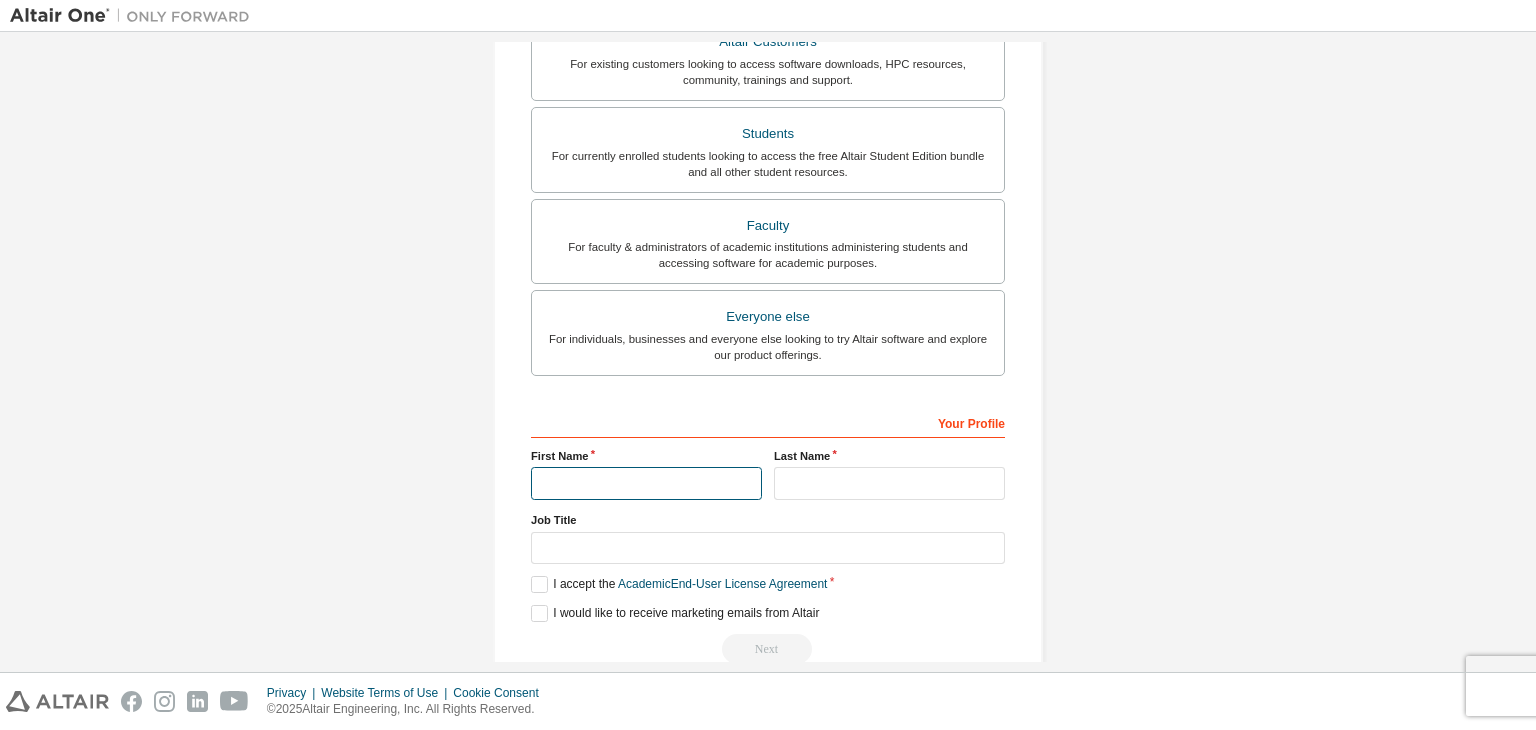 click at bounding box center [646, 483] 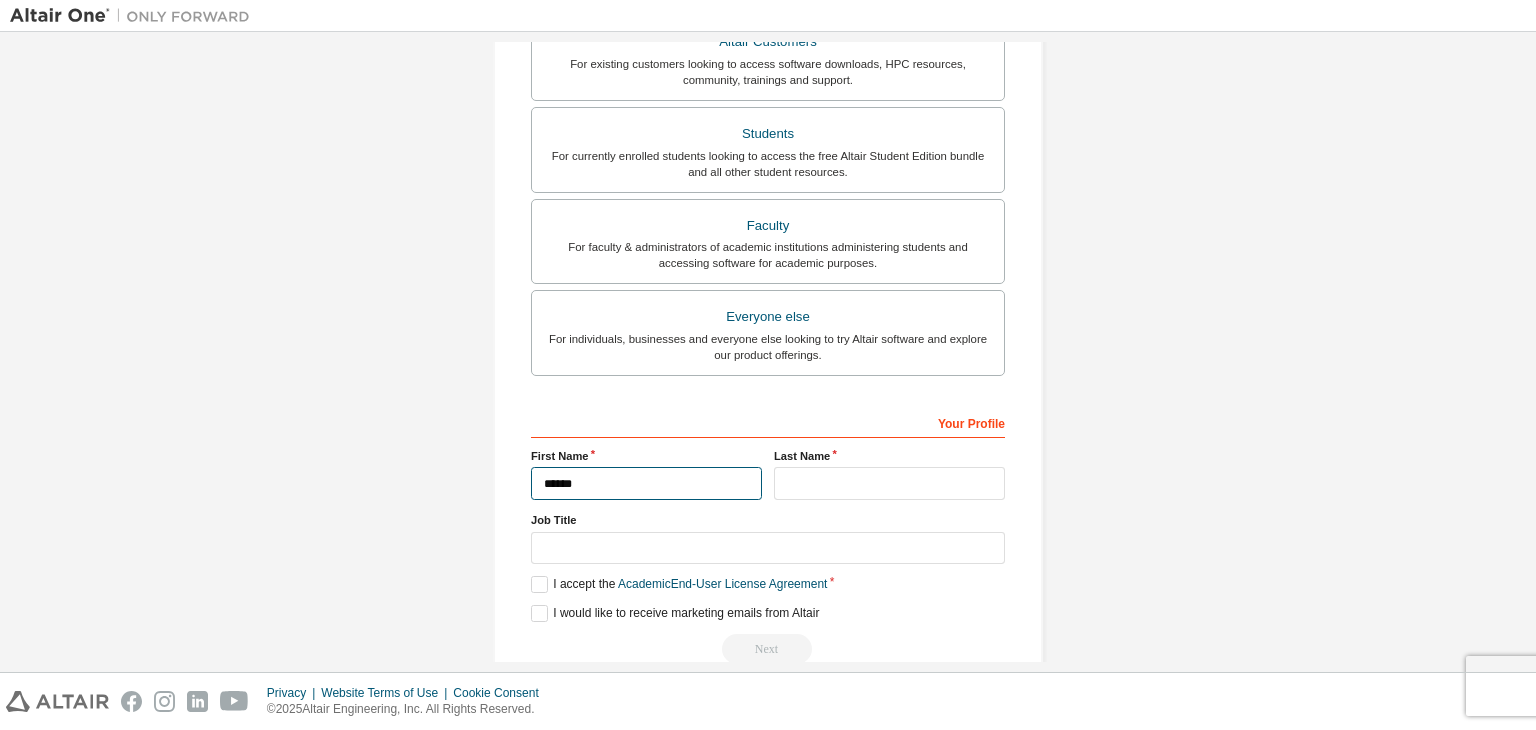 click on "******" at bounding box center [646, 483] 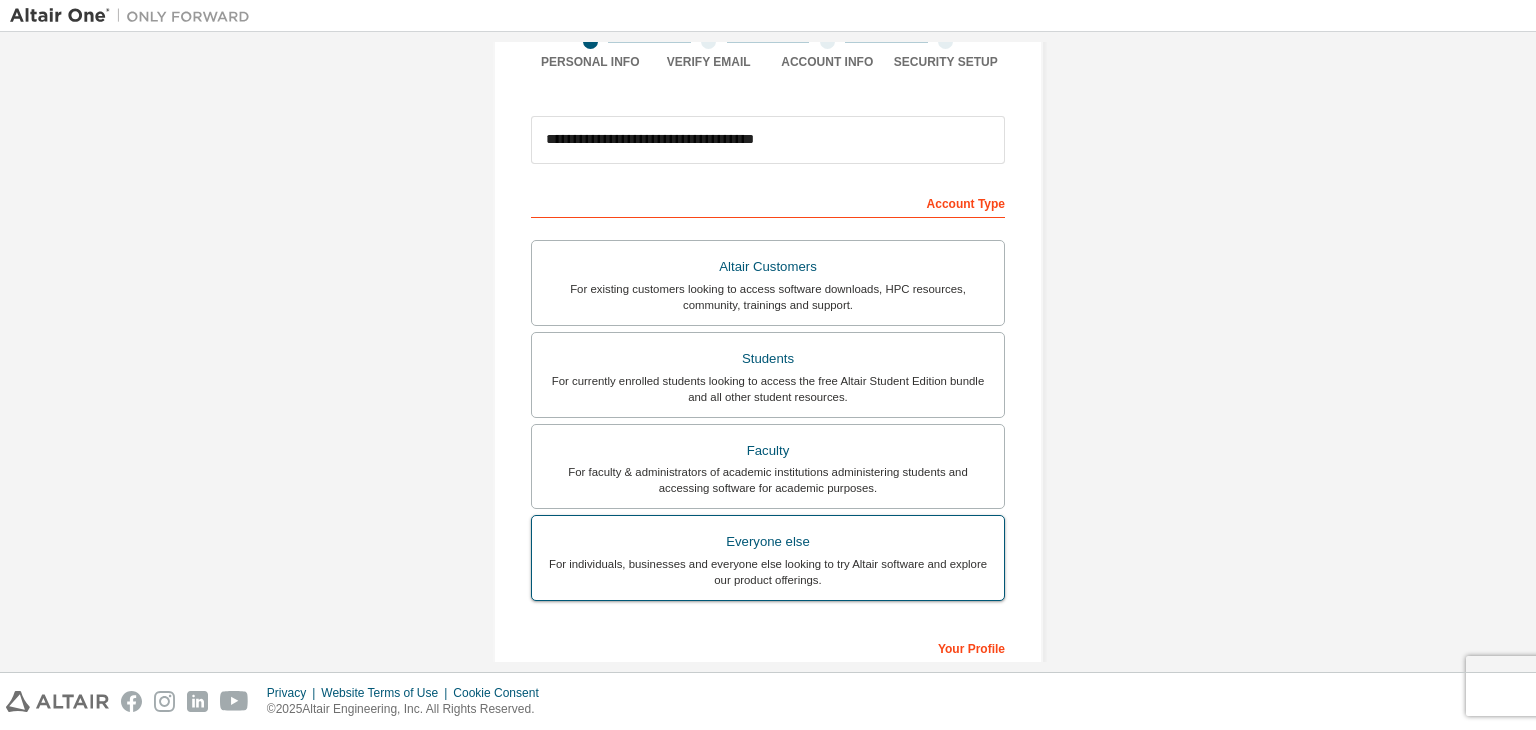 scroll, scrollTop: 435, scrollLeft: 0, axis: vertical 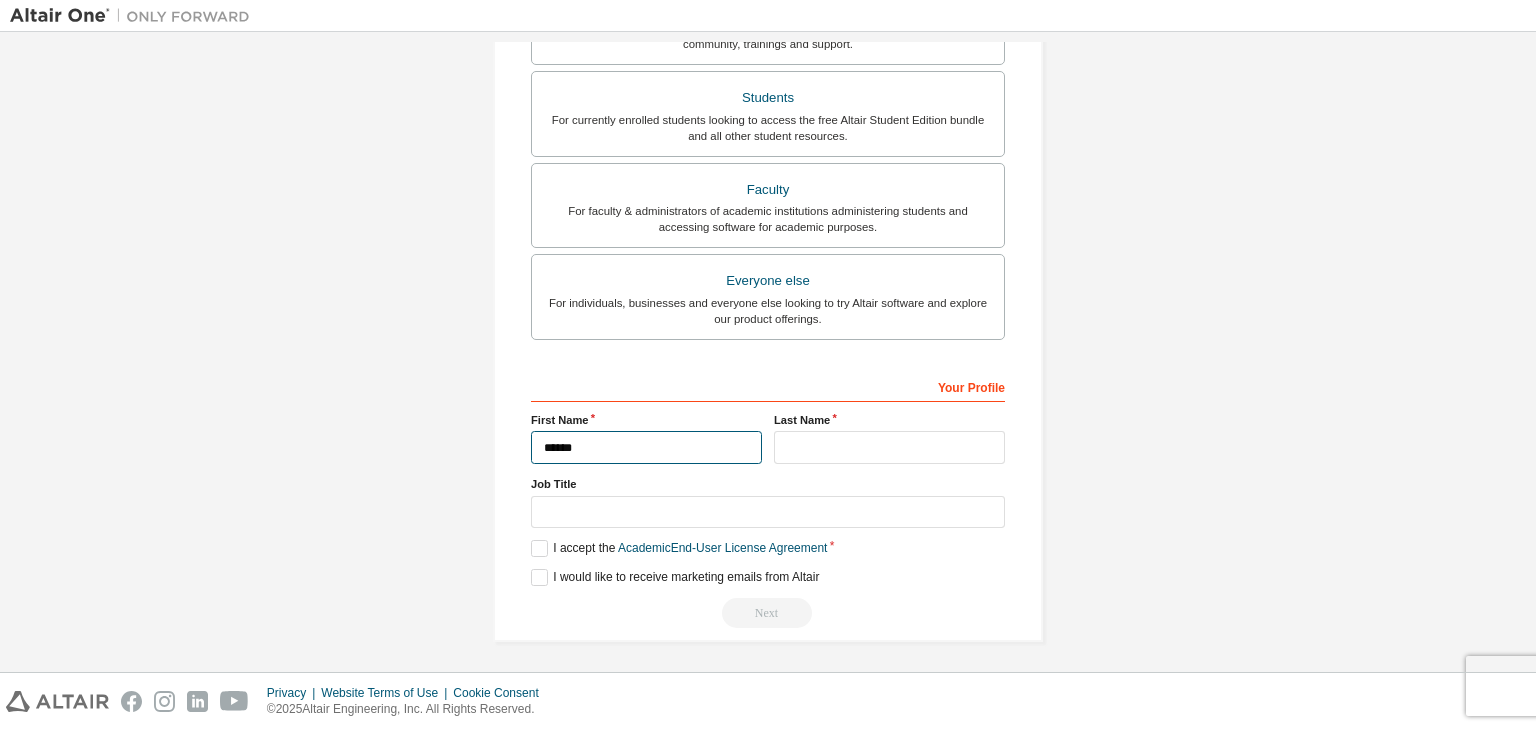 click on "******" at bounding box center [646, 447] 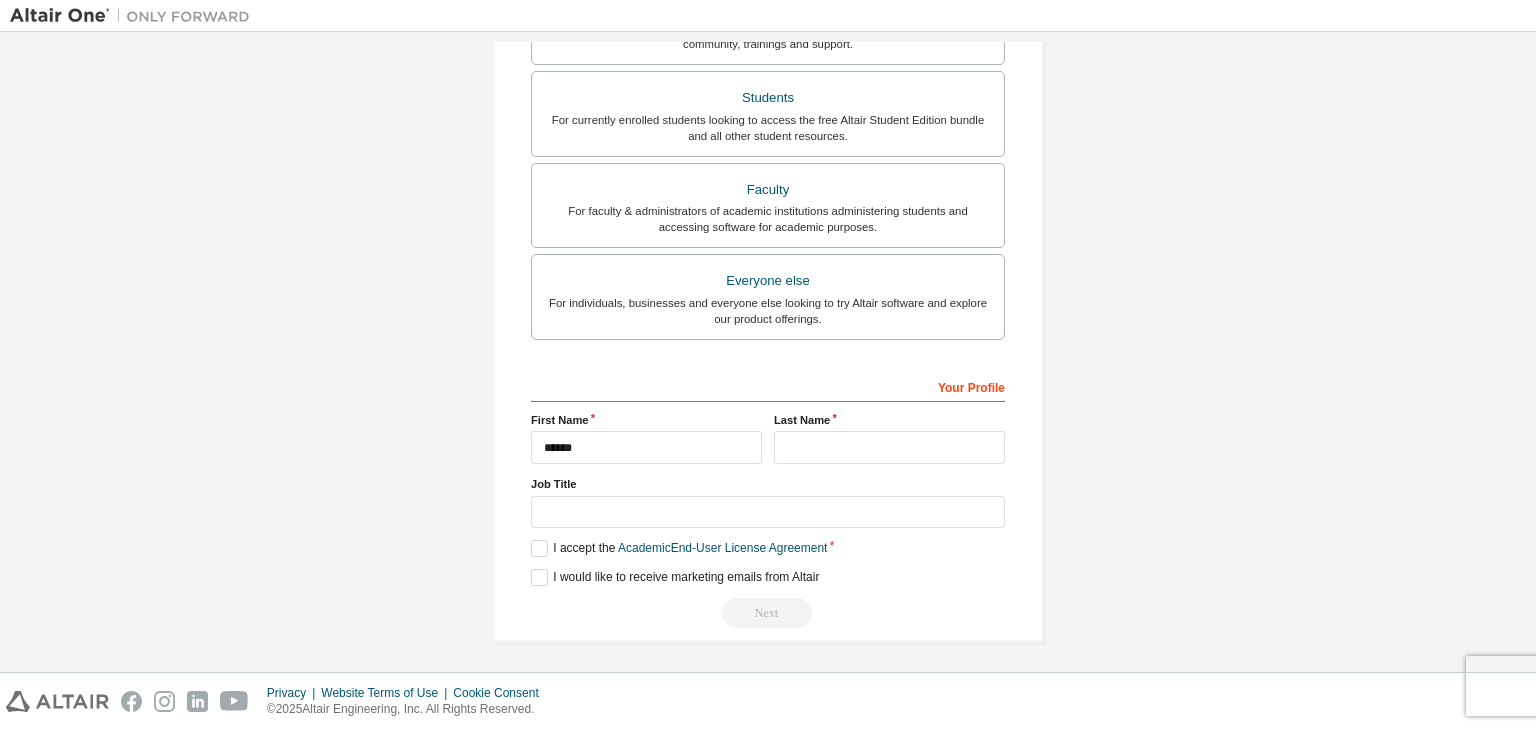click on "Your Profile" at bounding box center (768, 386) 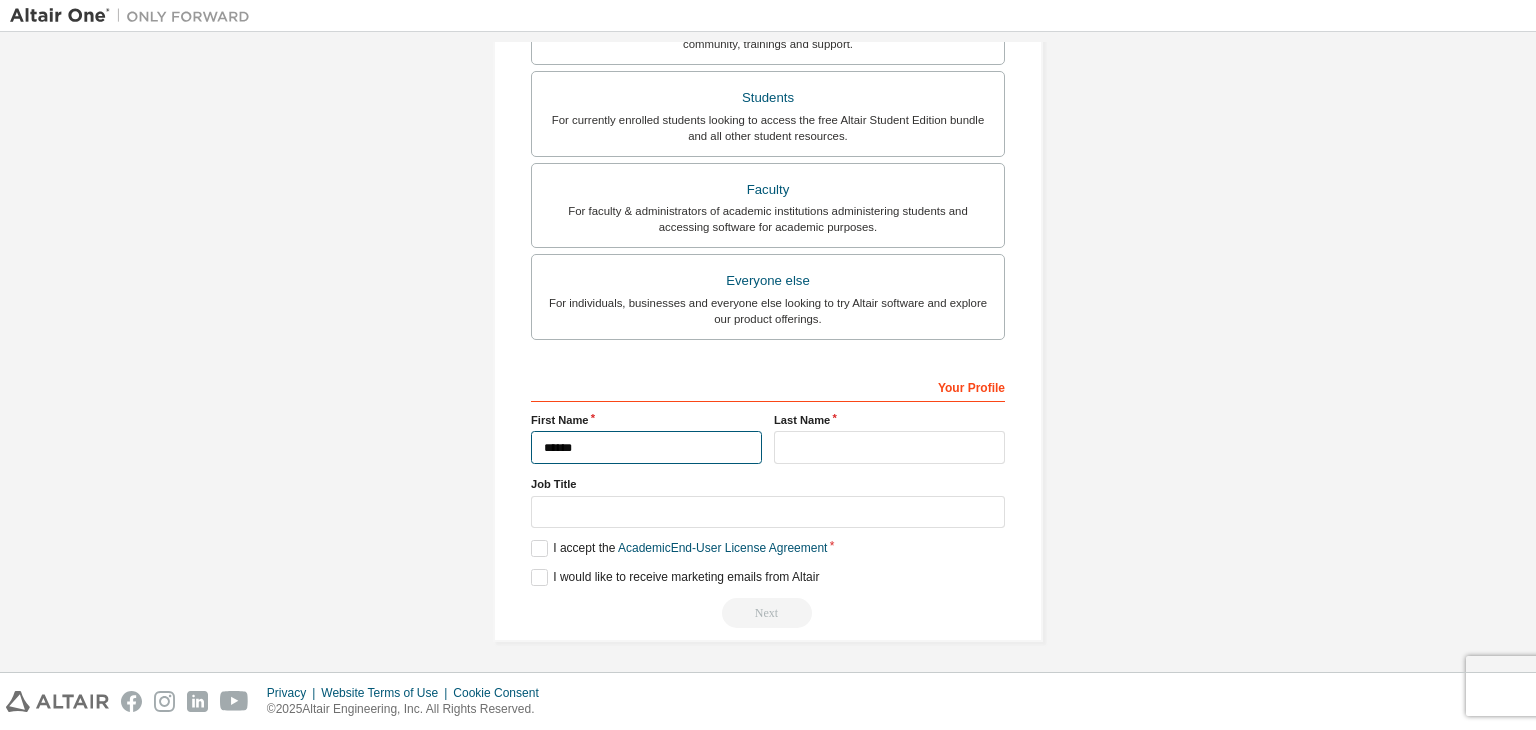 drag, startPoint x: 695, startPoint y: 437, endPoint x: 804, endPoint y: 439, distance: 109.01835 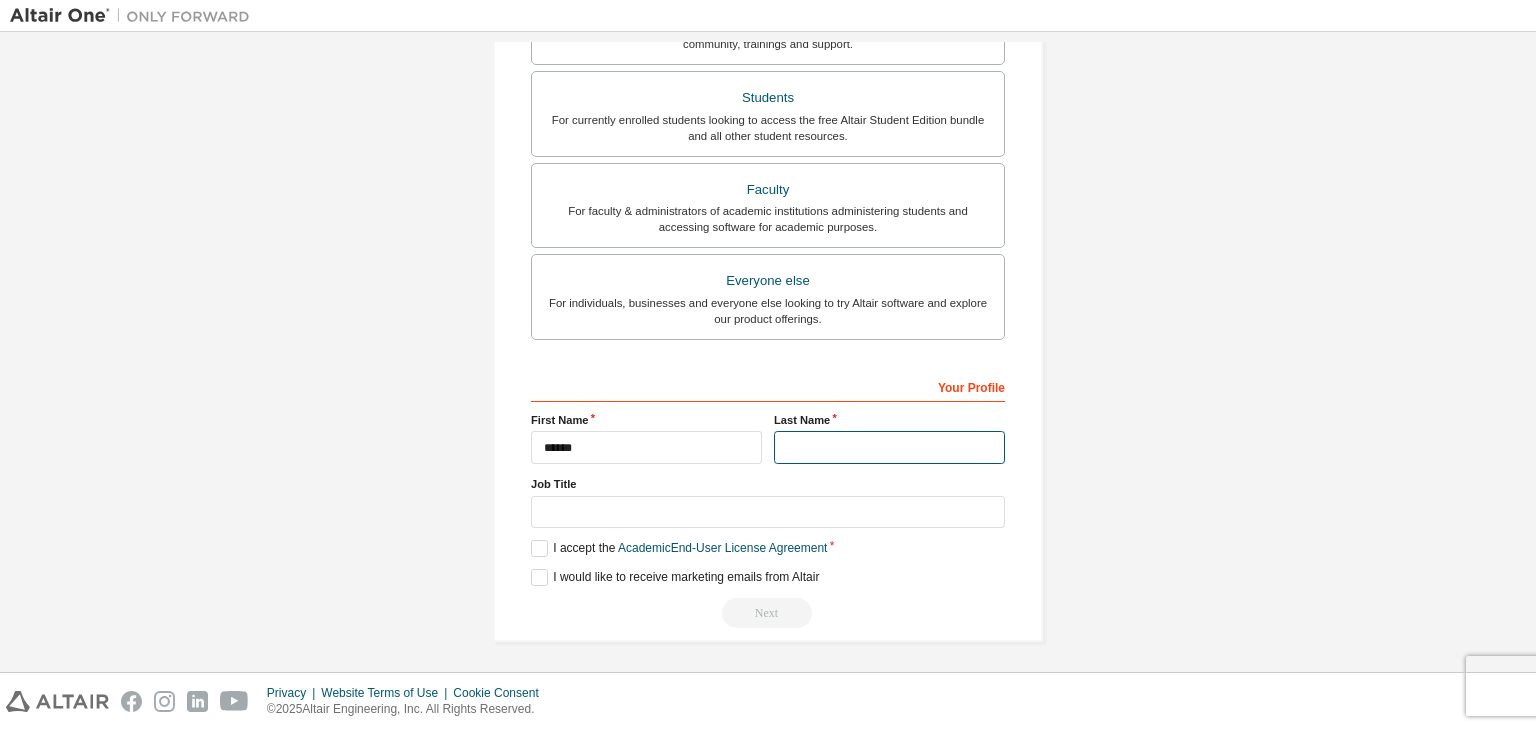 click at bounding box center [889, 447] 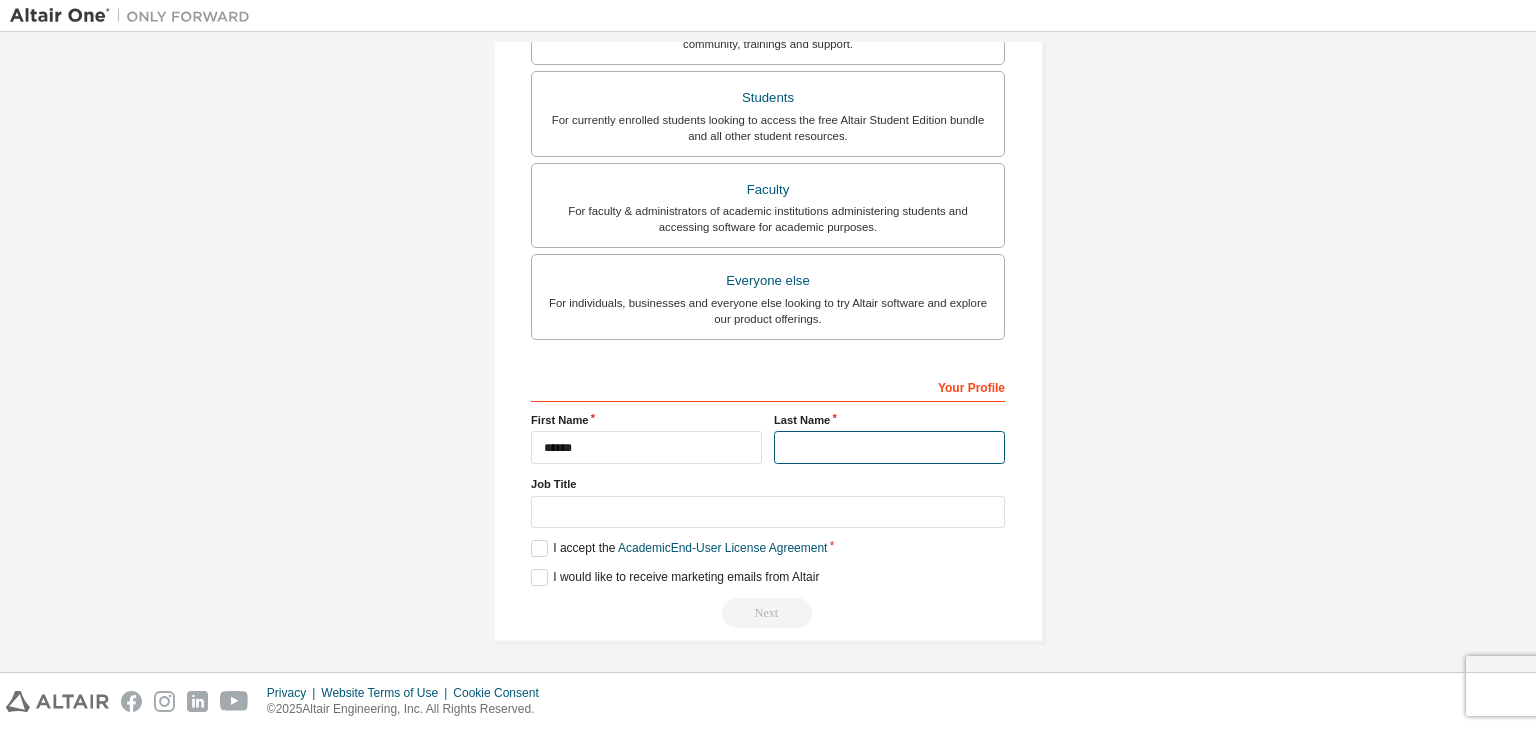 type on "**********" 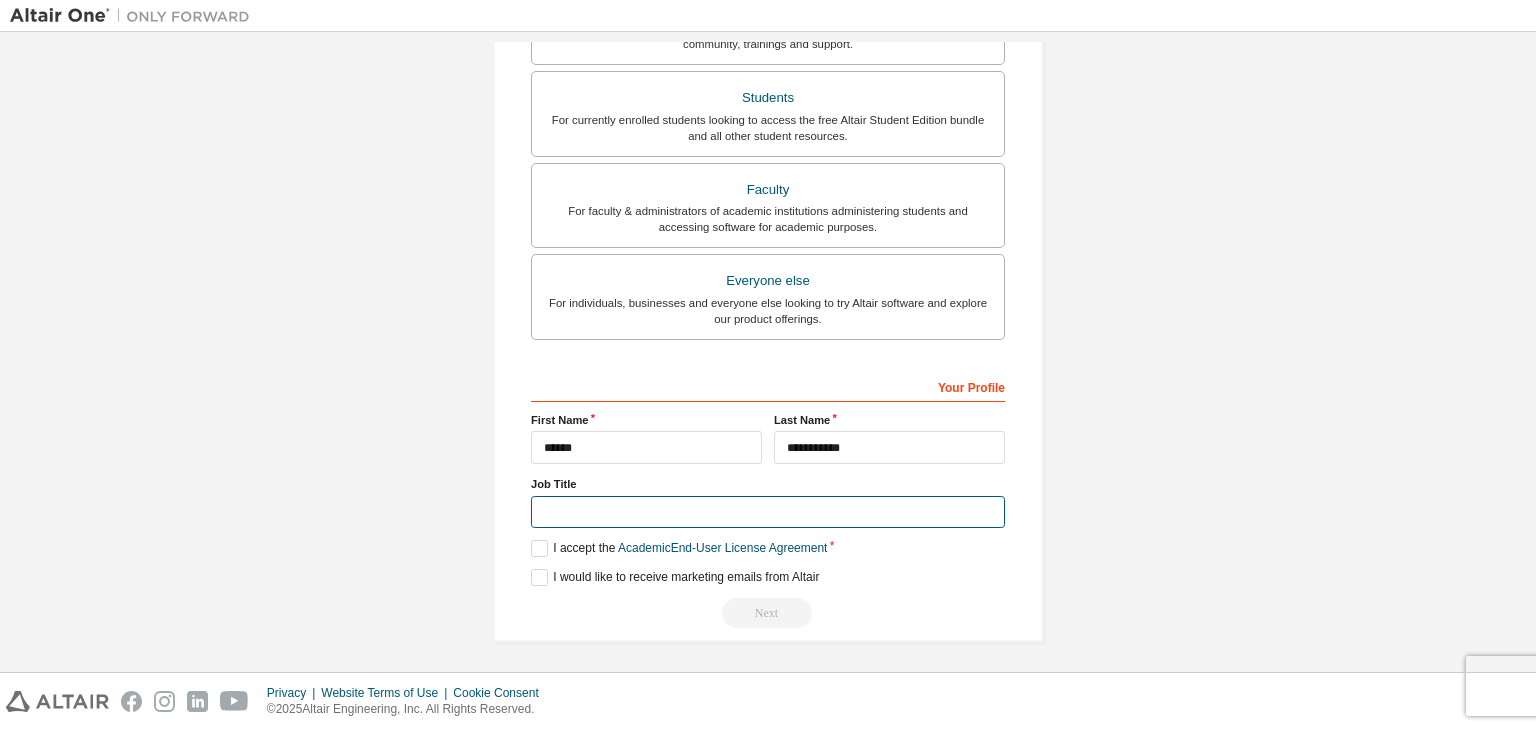 drag, startPoint x: 779, startPoint y: 497, endPoint x: 674, endPoint y: 506, distance: 105.38501 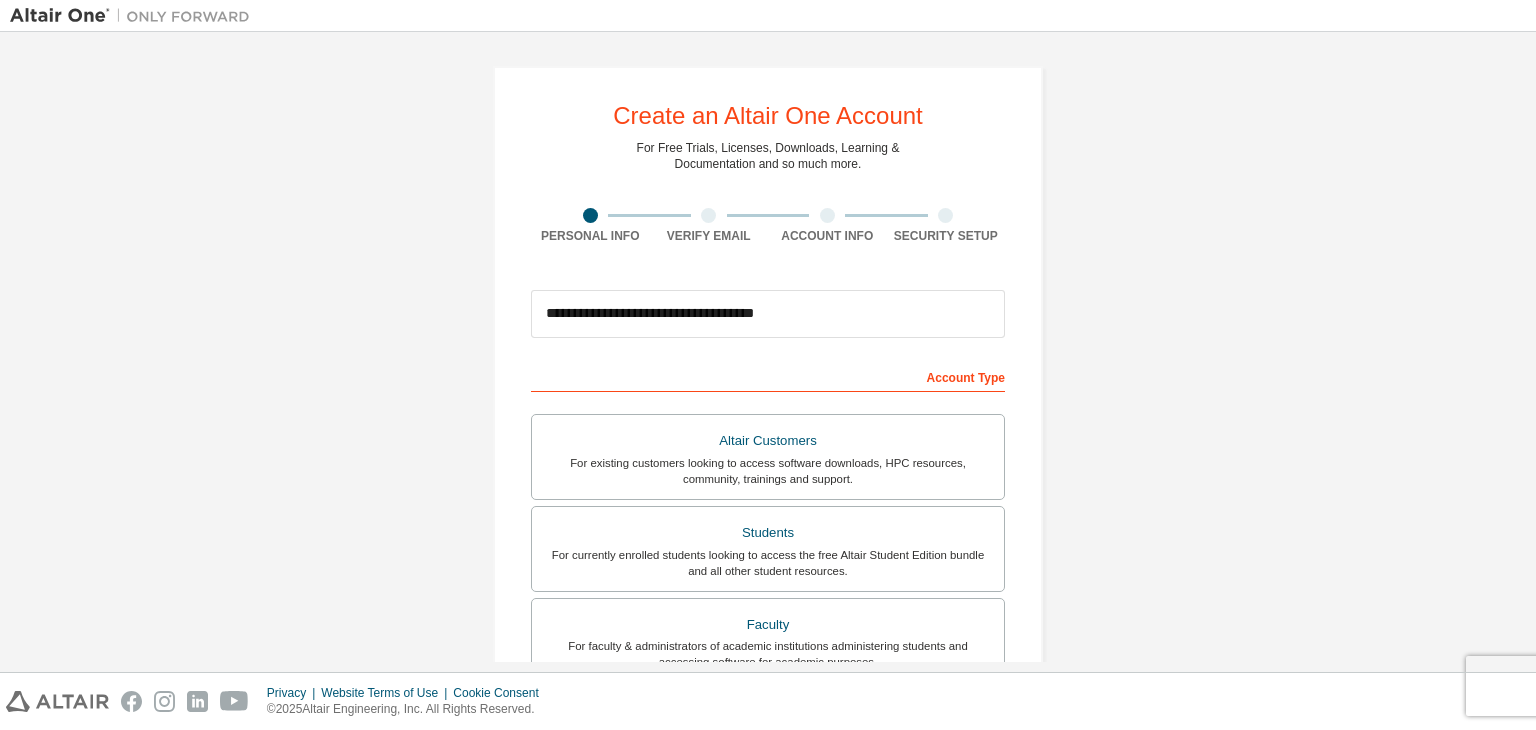 scroll, scrollTop: 6, scrollLeft: 0, axis: vertical 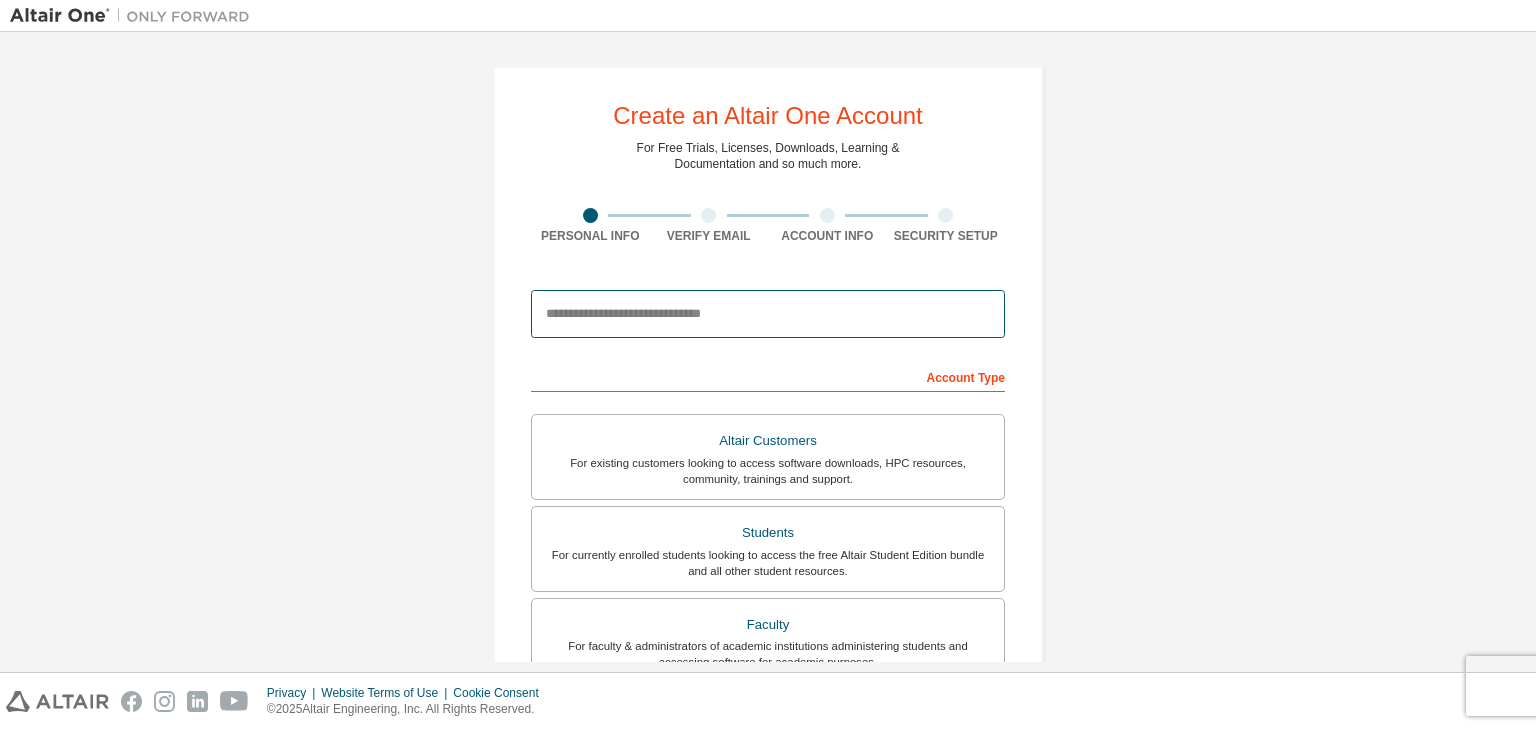 click at bounding box center [768, 314] 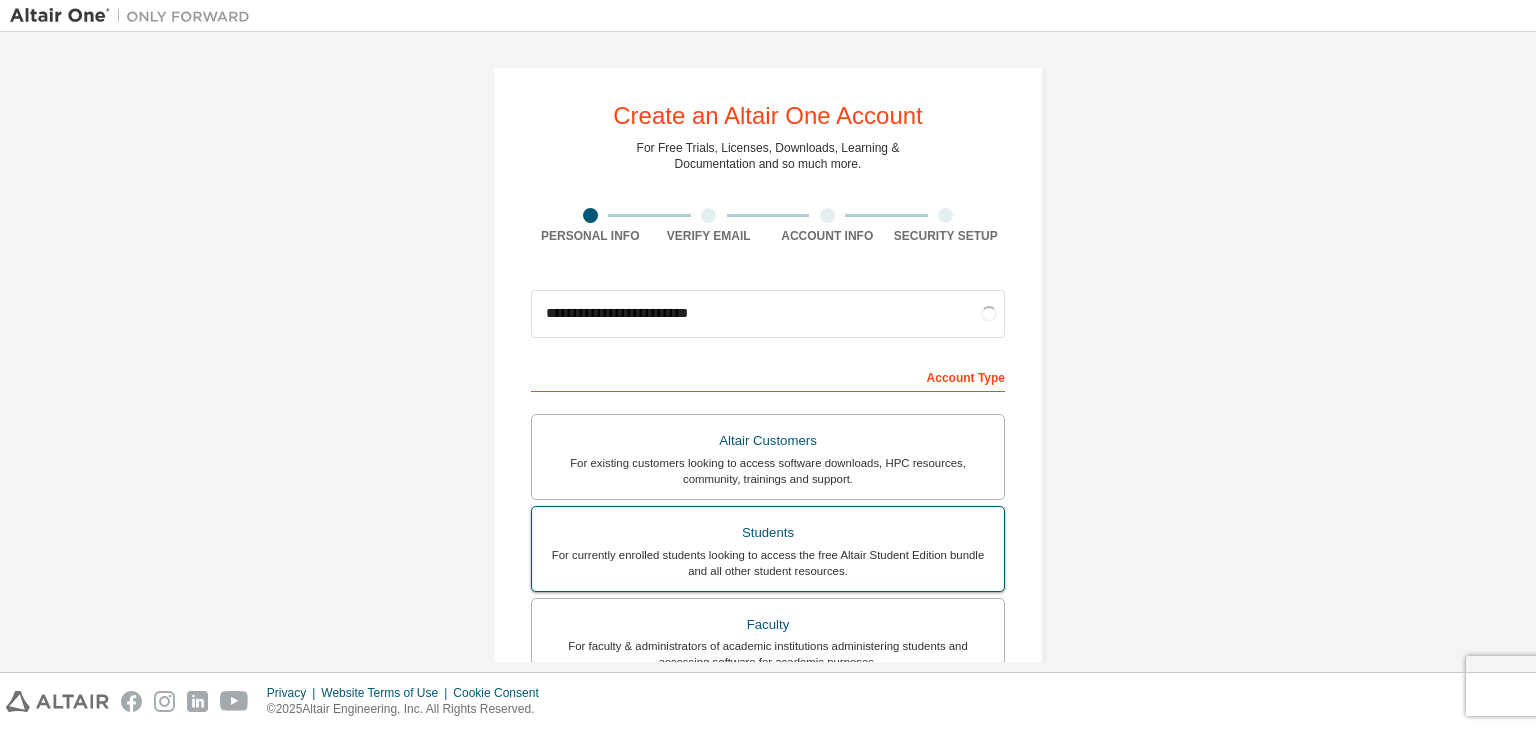 click on "Students" at bounding box center [768, 533] 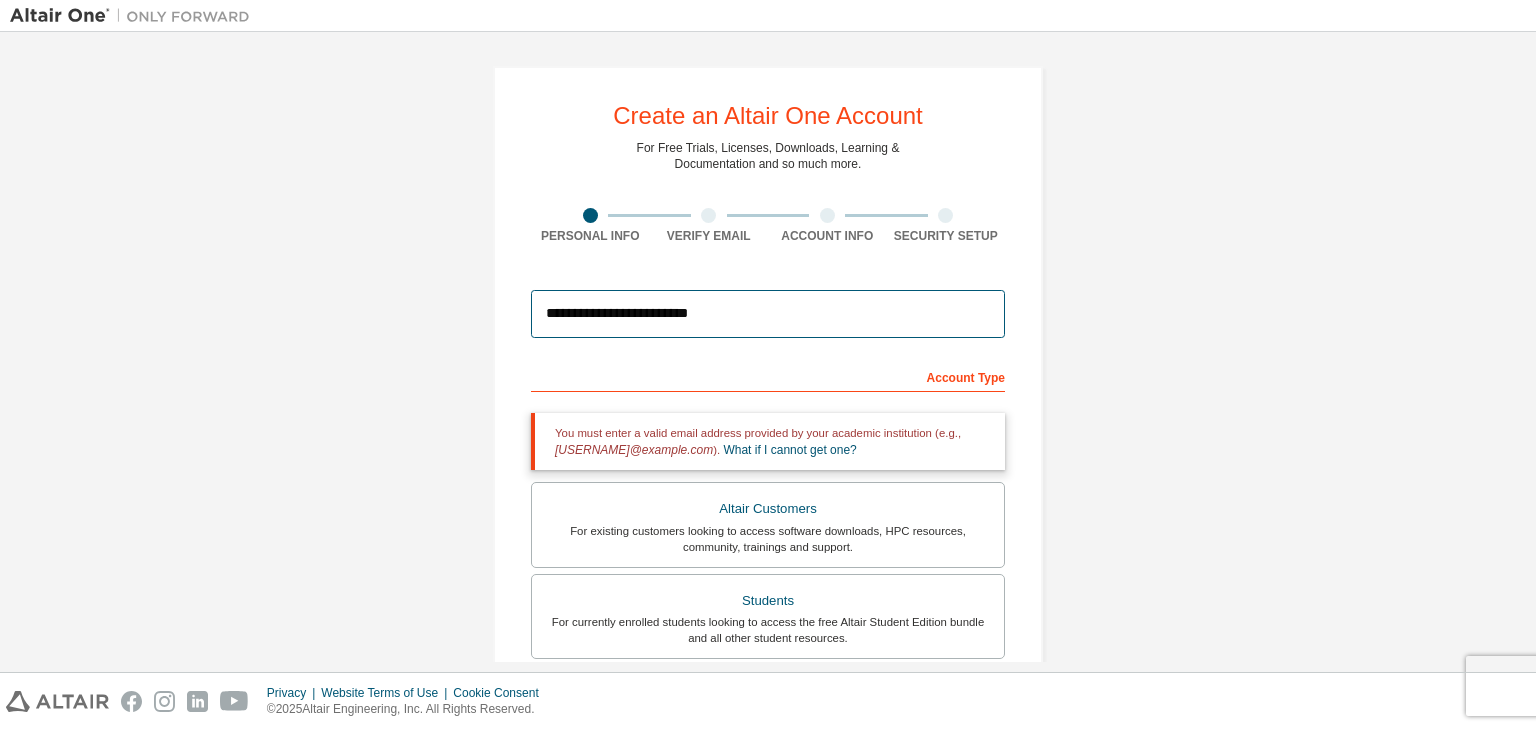 click on "**********" at bounding box center (768, 314) 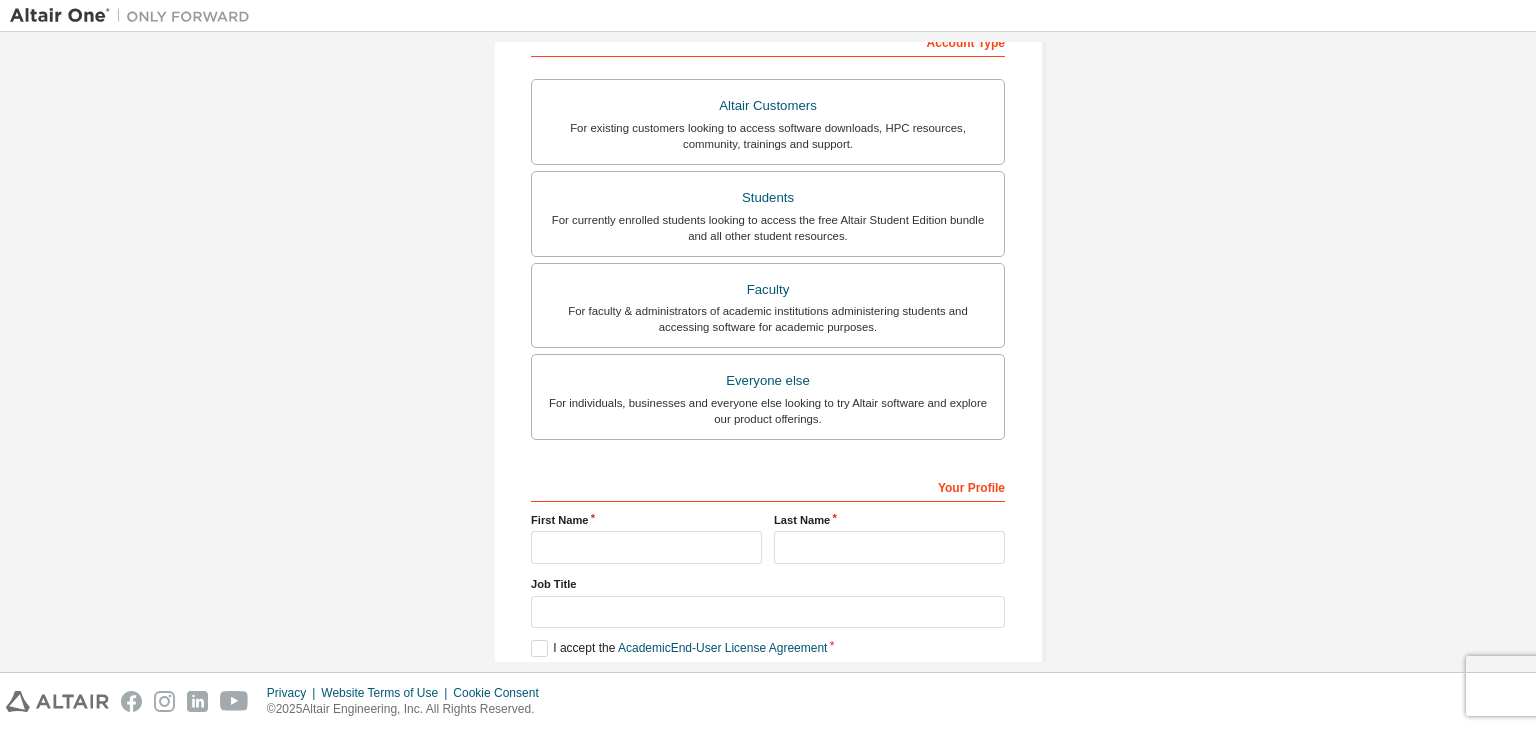 scroll, scrollTop: 334, scrollLeft: 0, axis: vertical 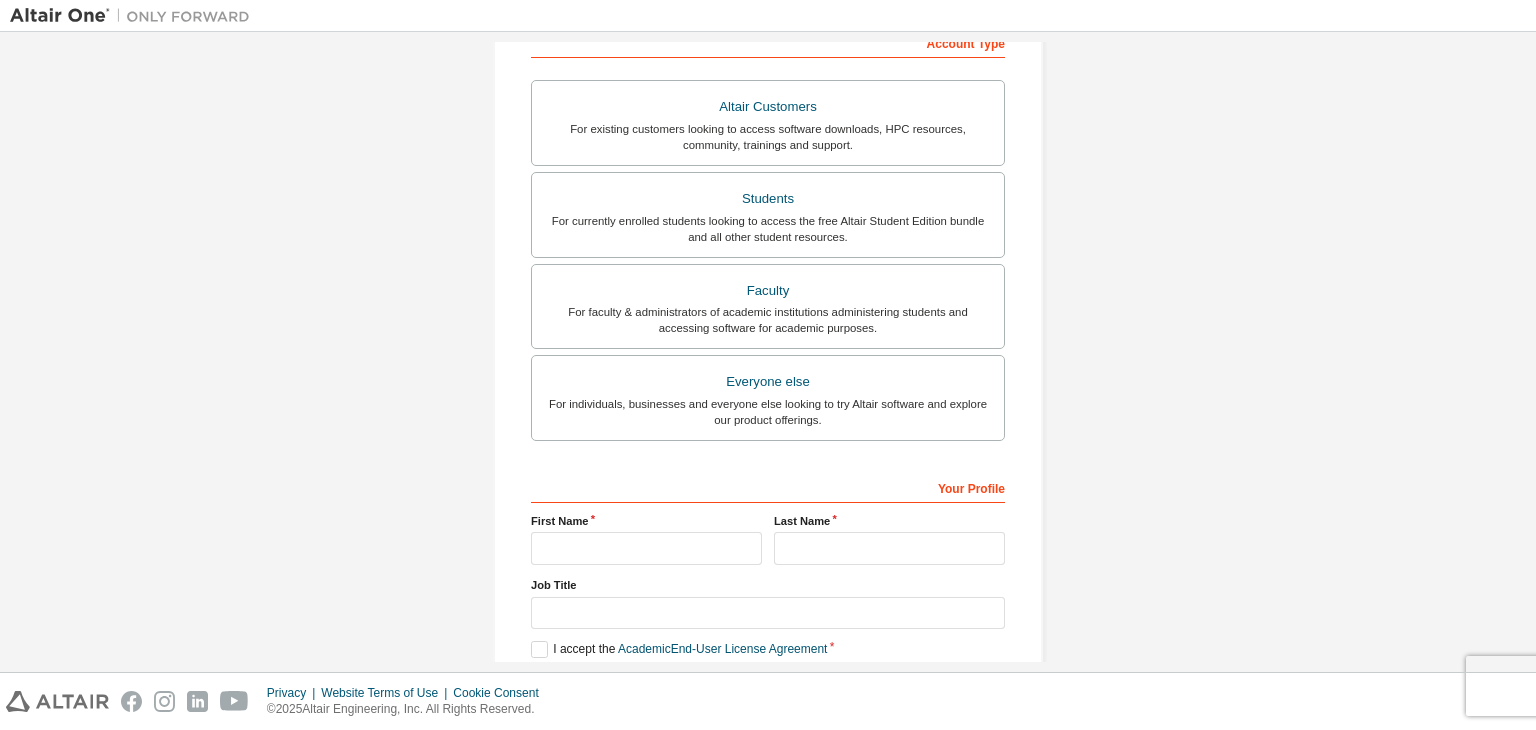 type on "**********" 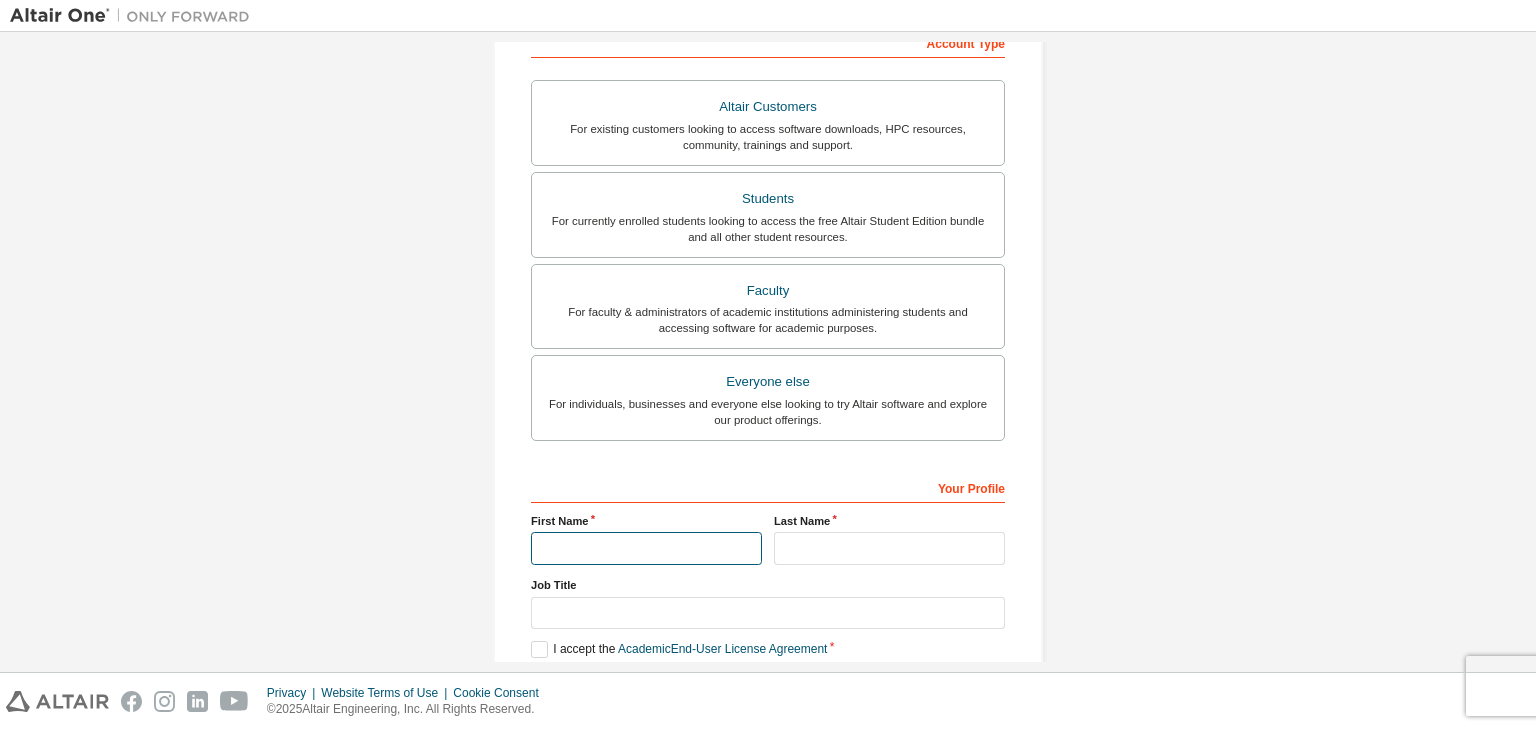 click at bounding box center (646, 548) 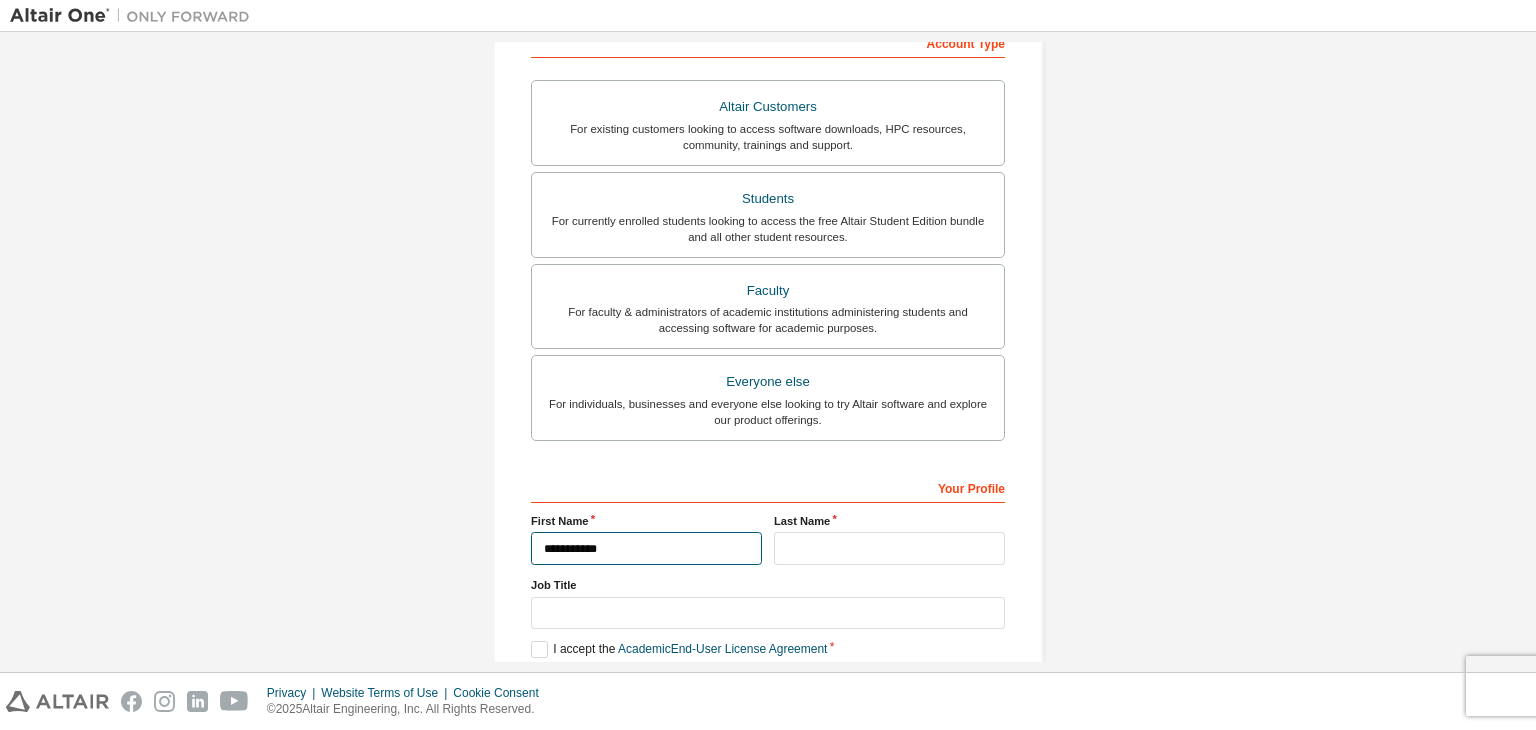type on "**********" 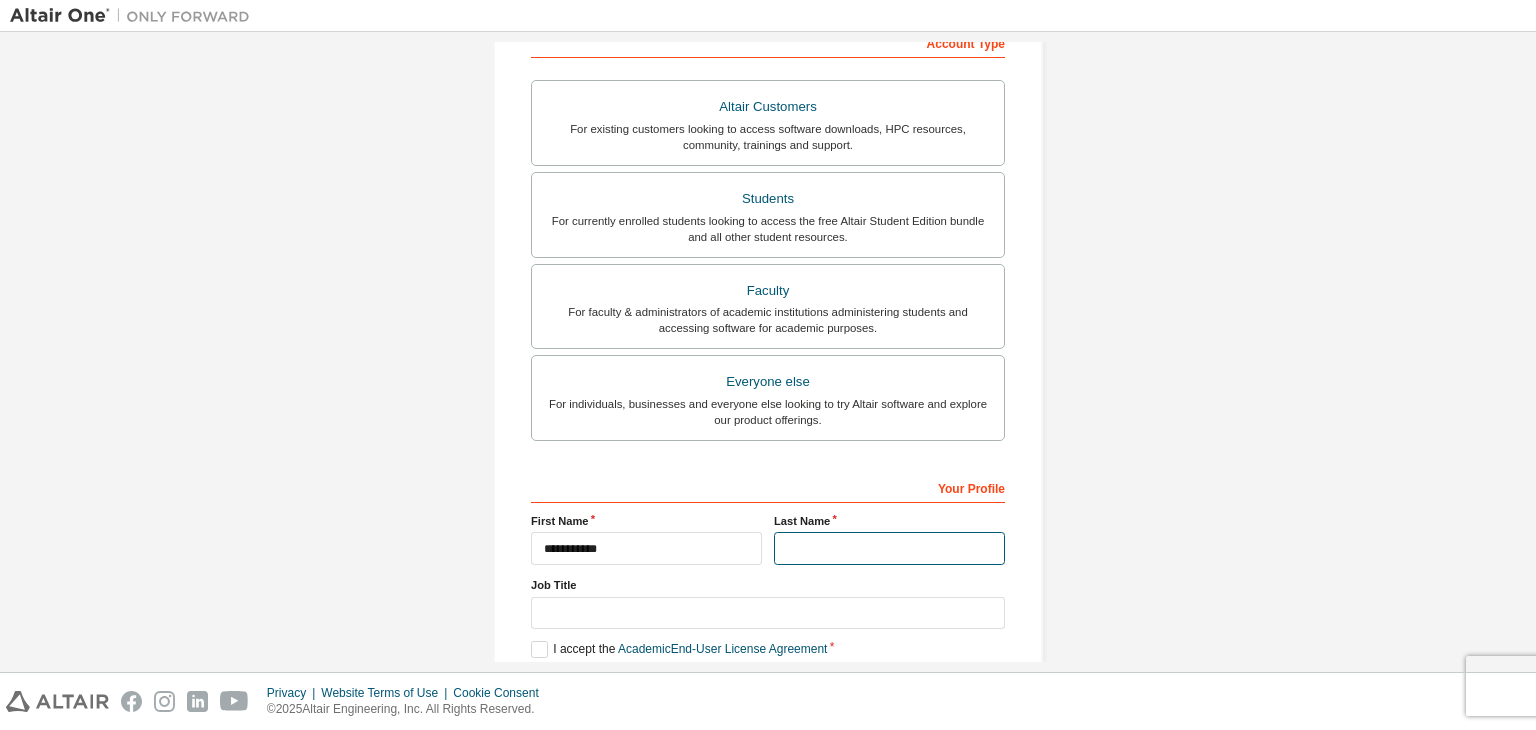 click at bounding box center (889, 548) 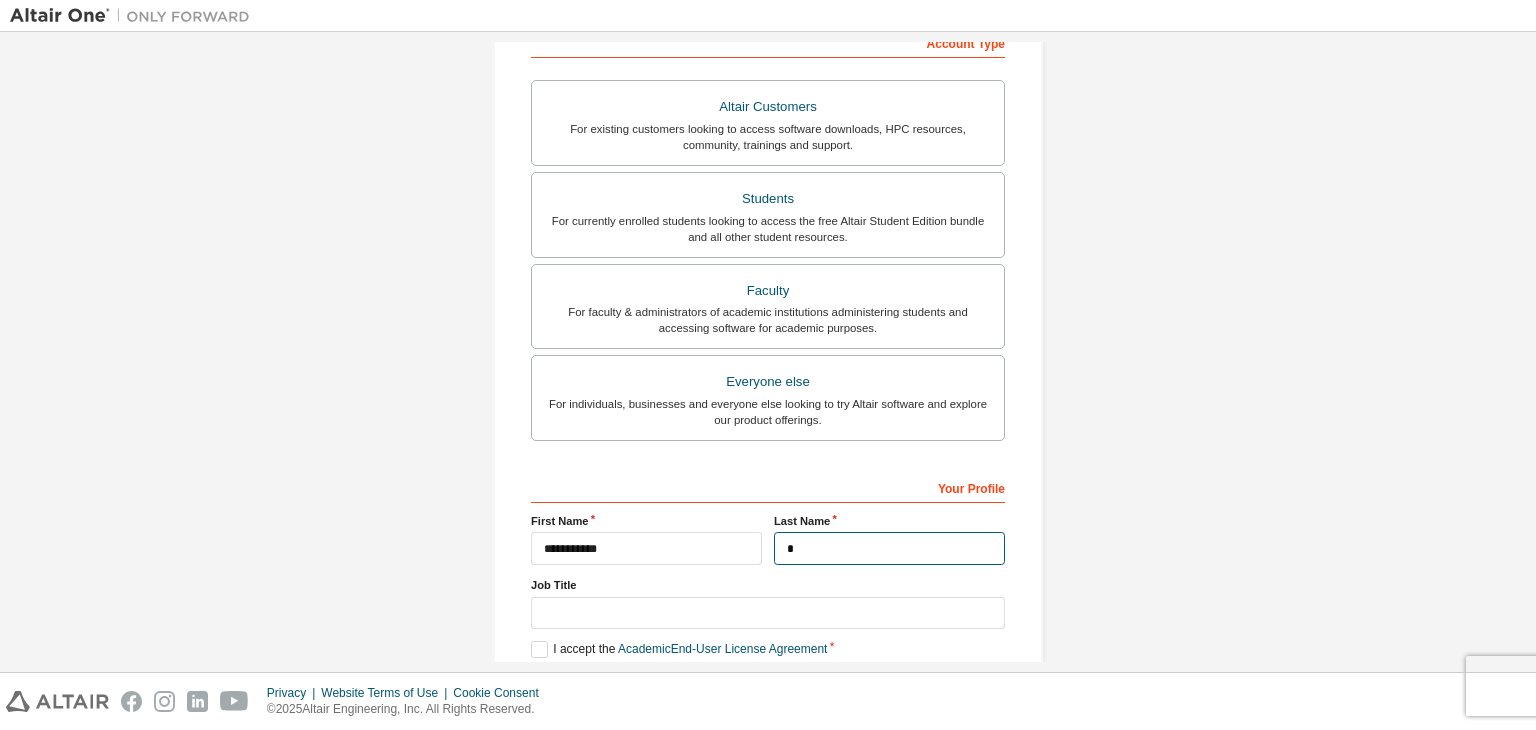 type on "*" 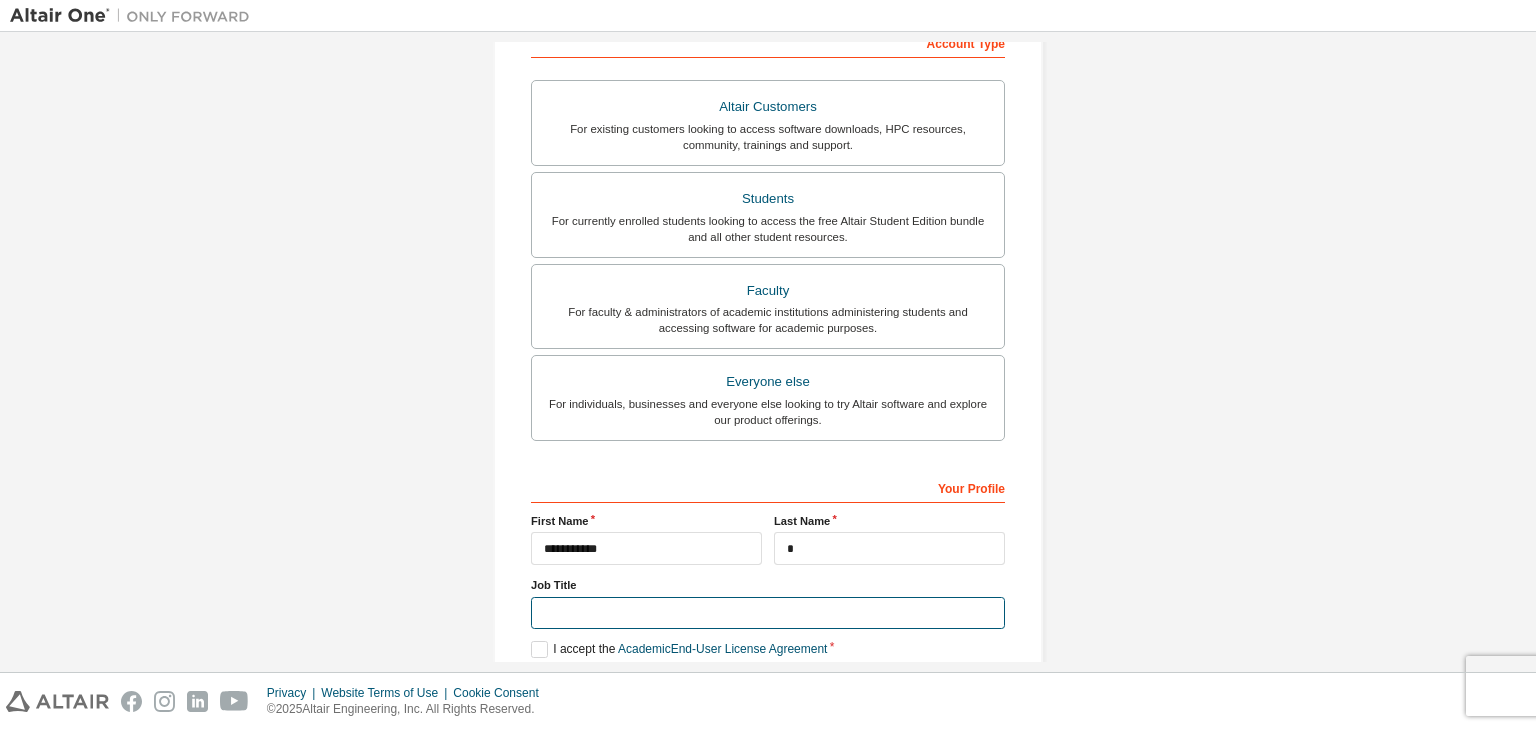click at bounding box center (768, 613) 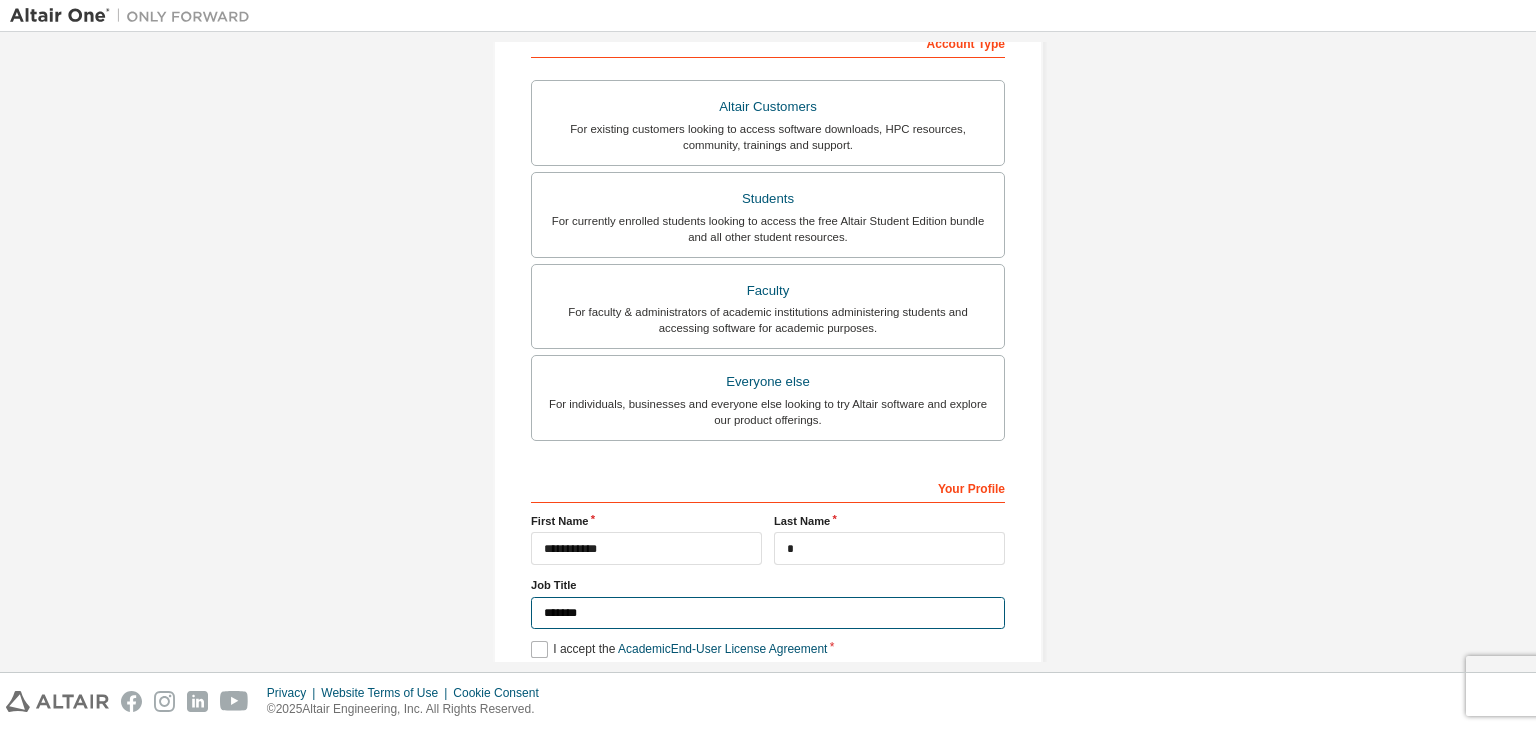 type on "*******" 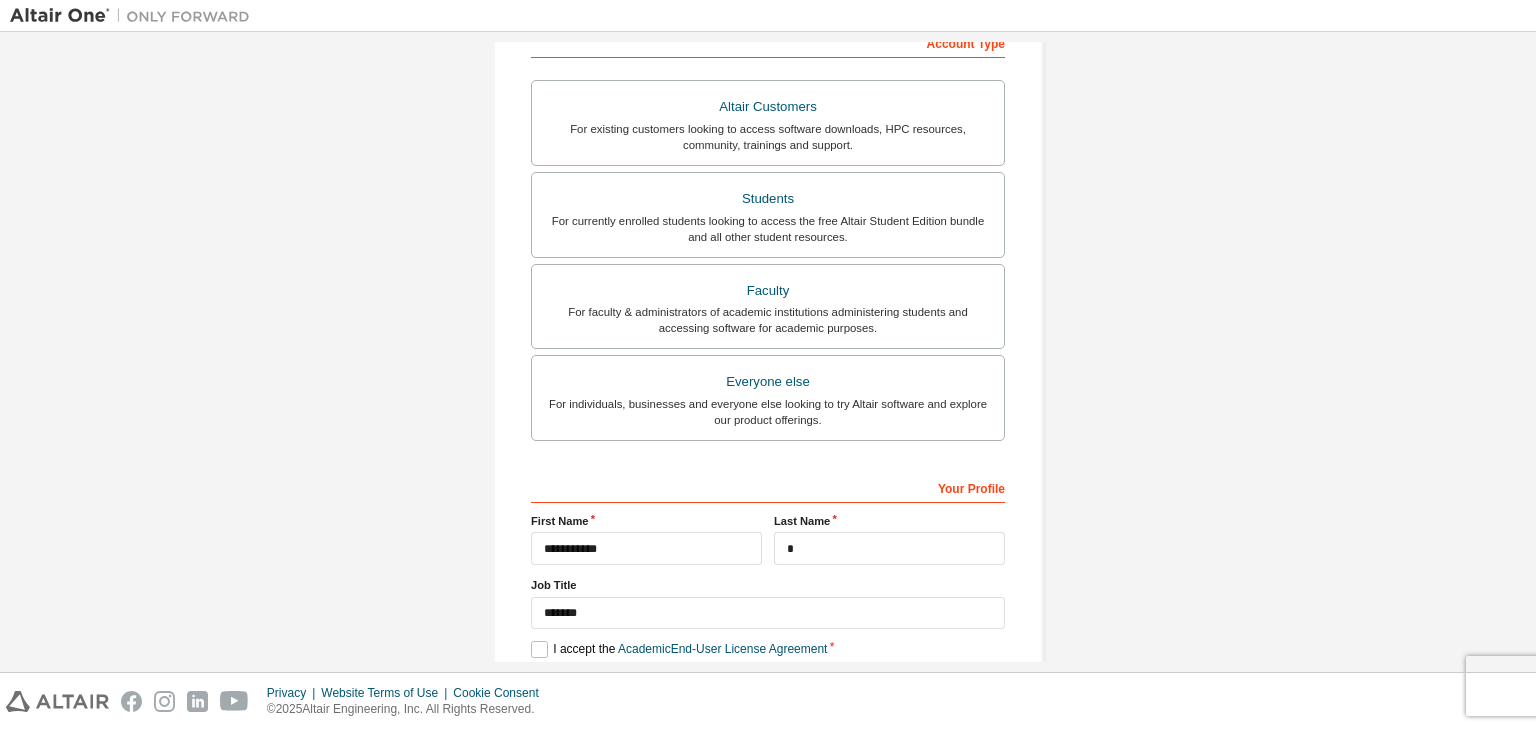 click on "I accept the   Academic   End-User License Agreement" at bounding box center (679, 649) 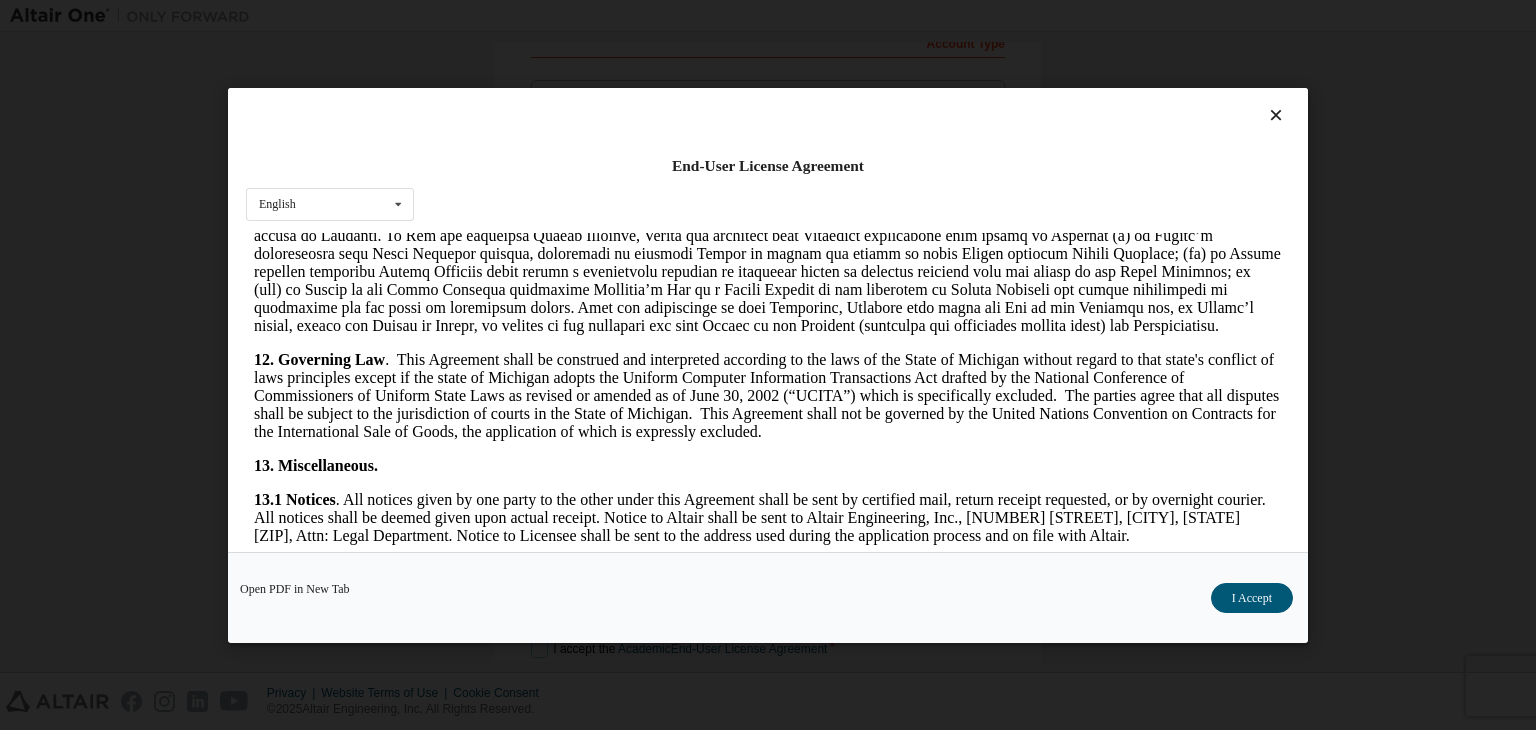 scroll, scrollTop: 2967, scrollLeft: 0, axis: vertical 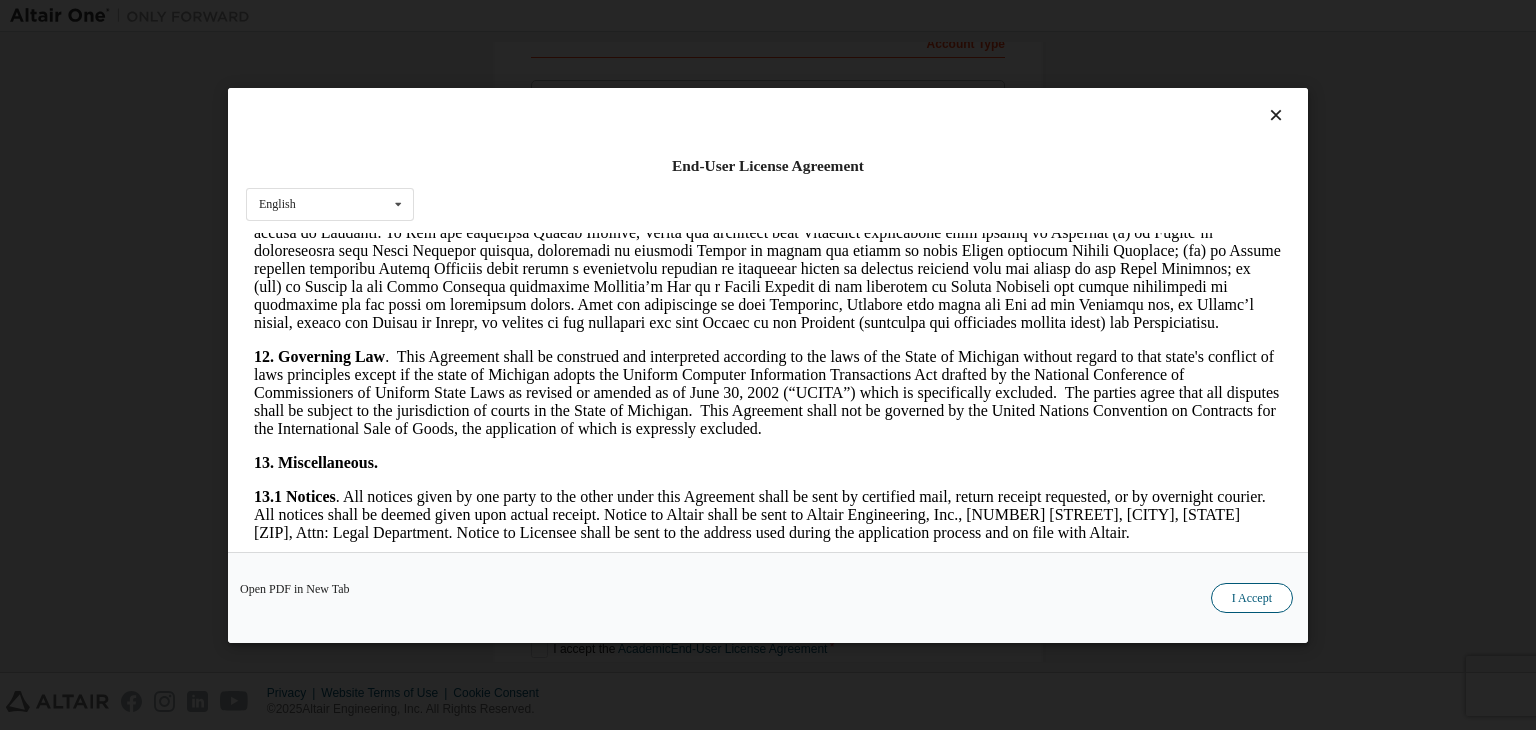click on "I Accept" at bounding box center (1252, 598) 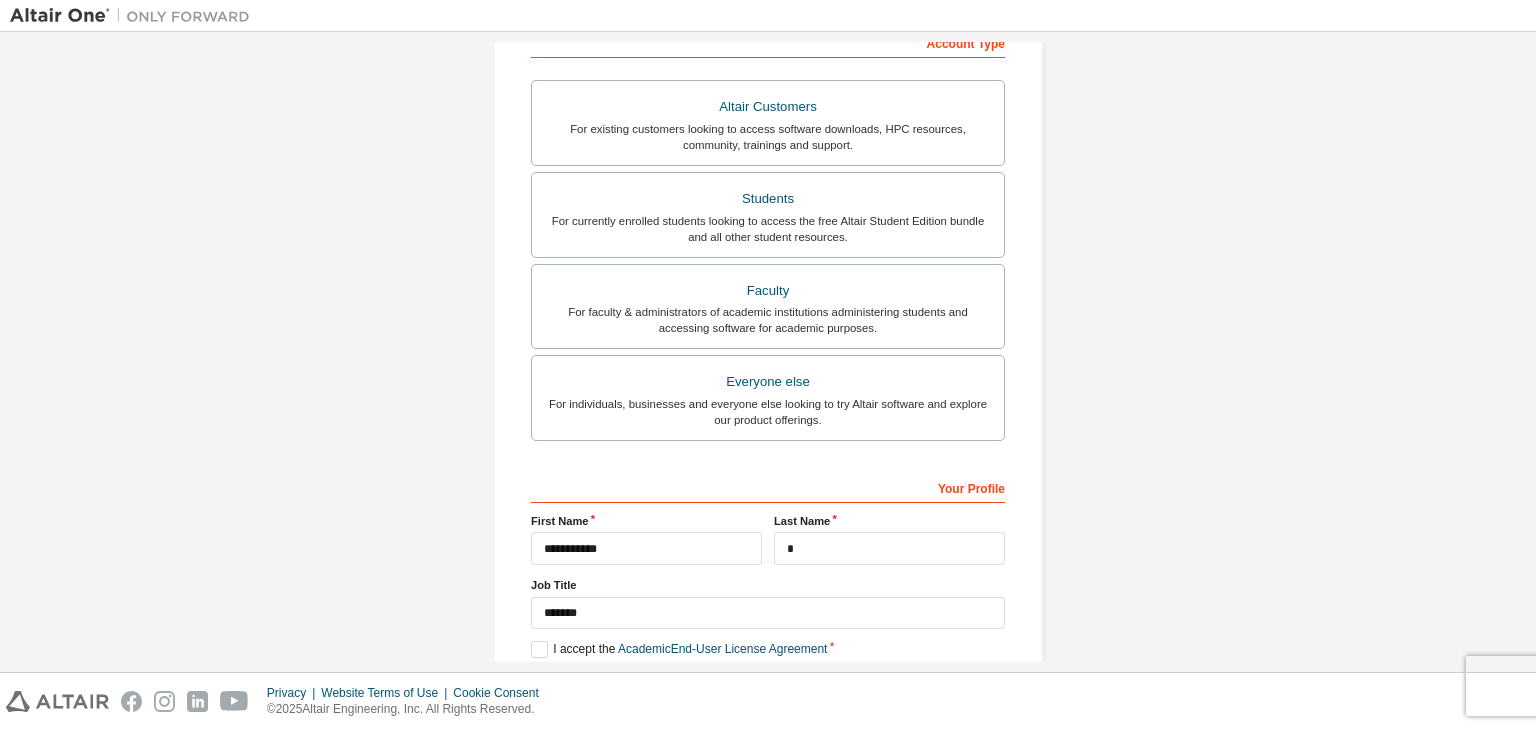 scroll, scrollTop: 435, scrollLeft: 0, axis: vertical 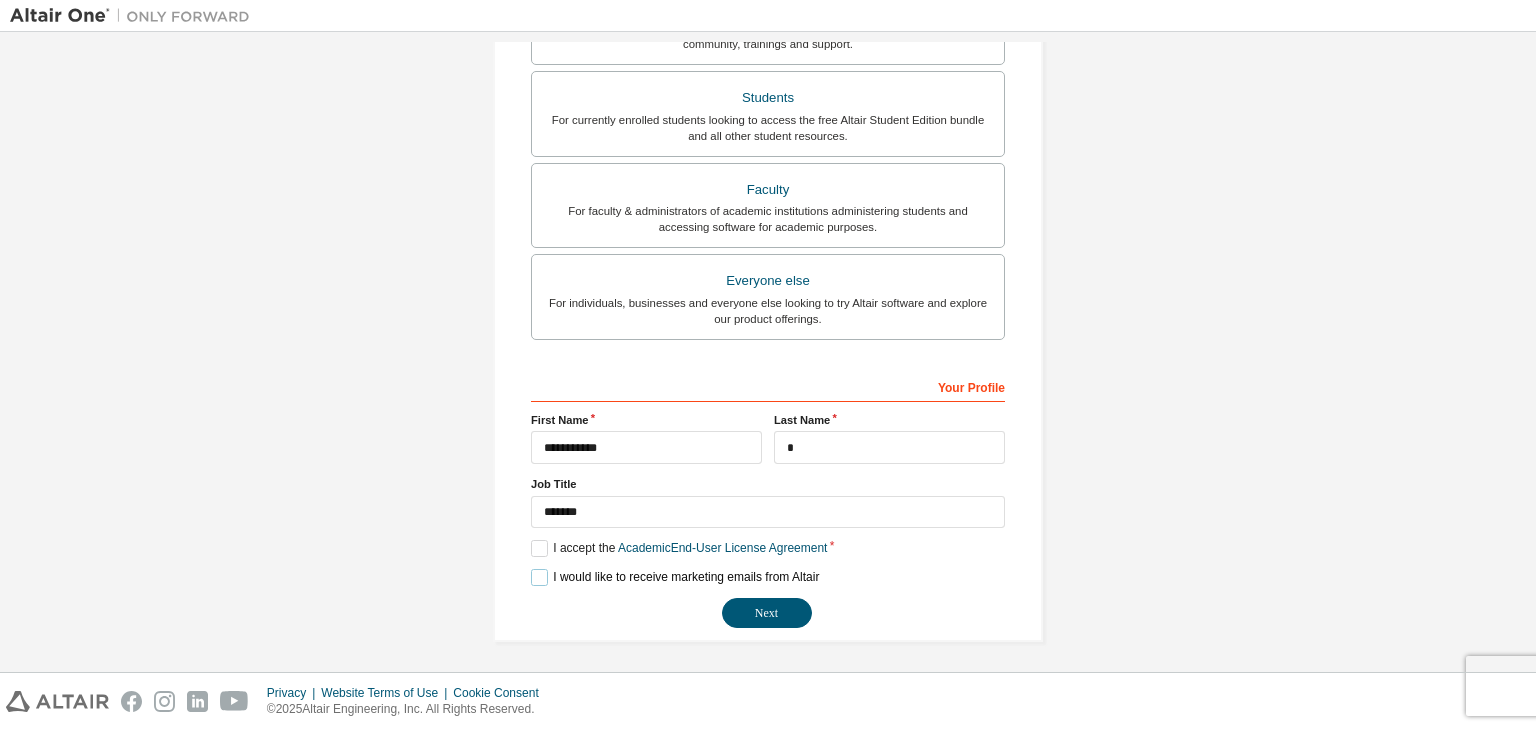 click on "I would like to receive marketing emails from Altair" at bounding box center [675, 577] 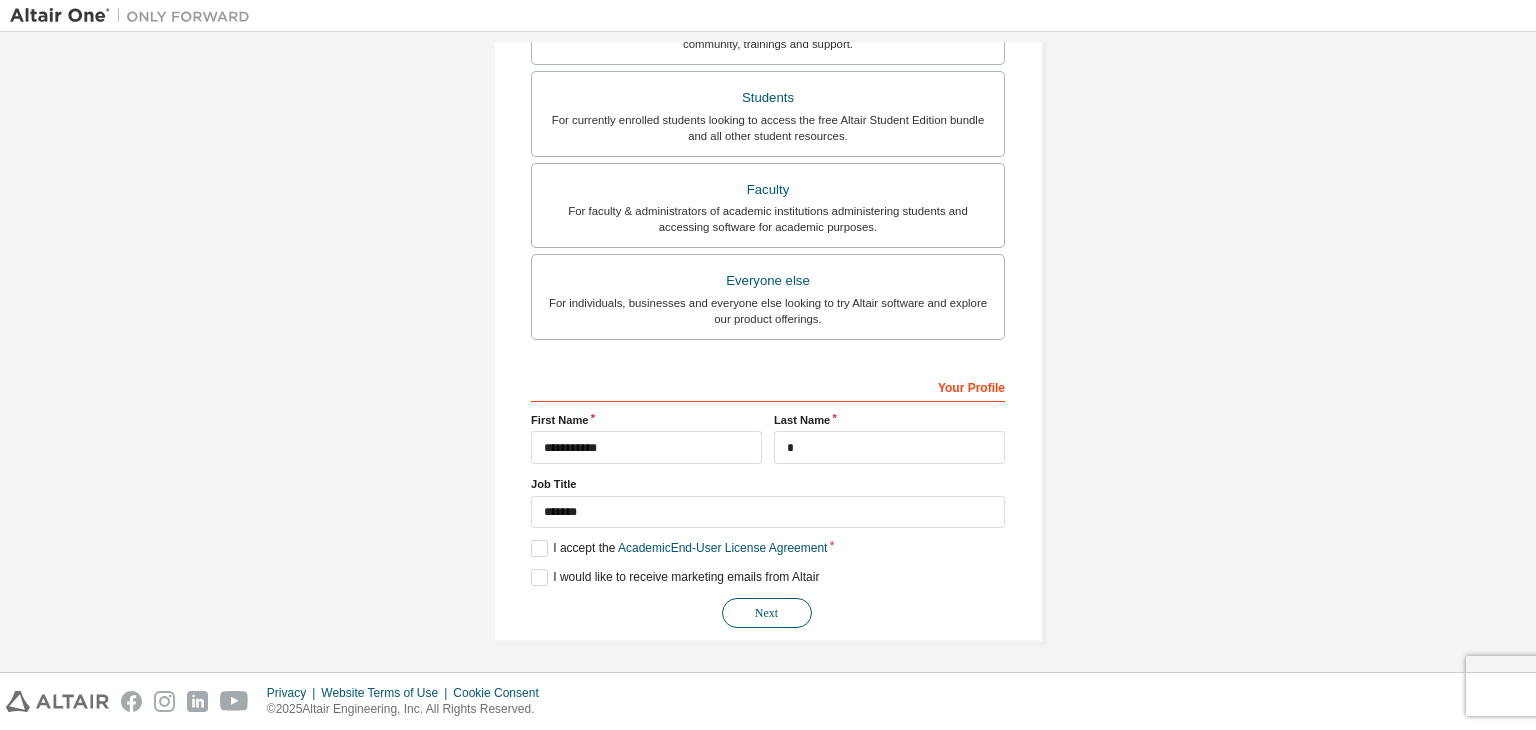 click on "Next" at bounding box center (767, 613) 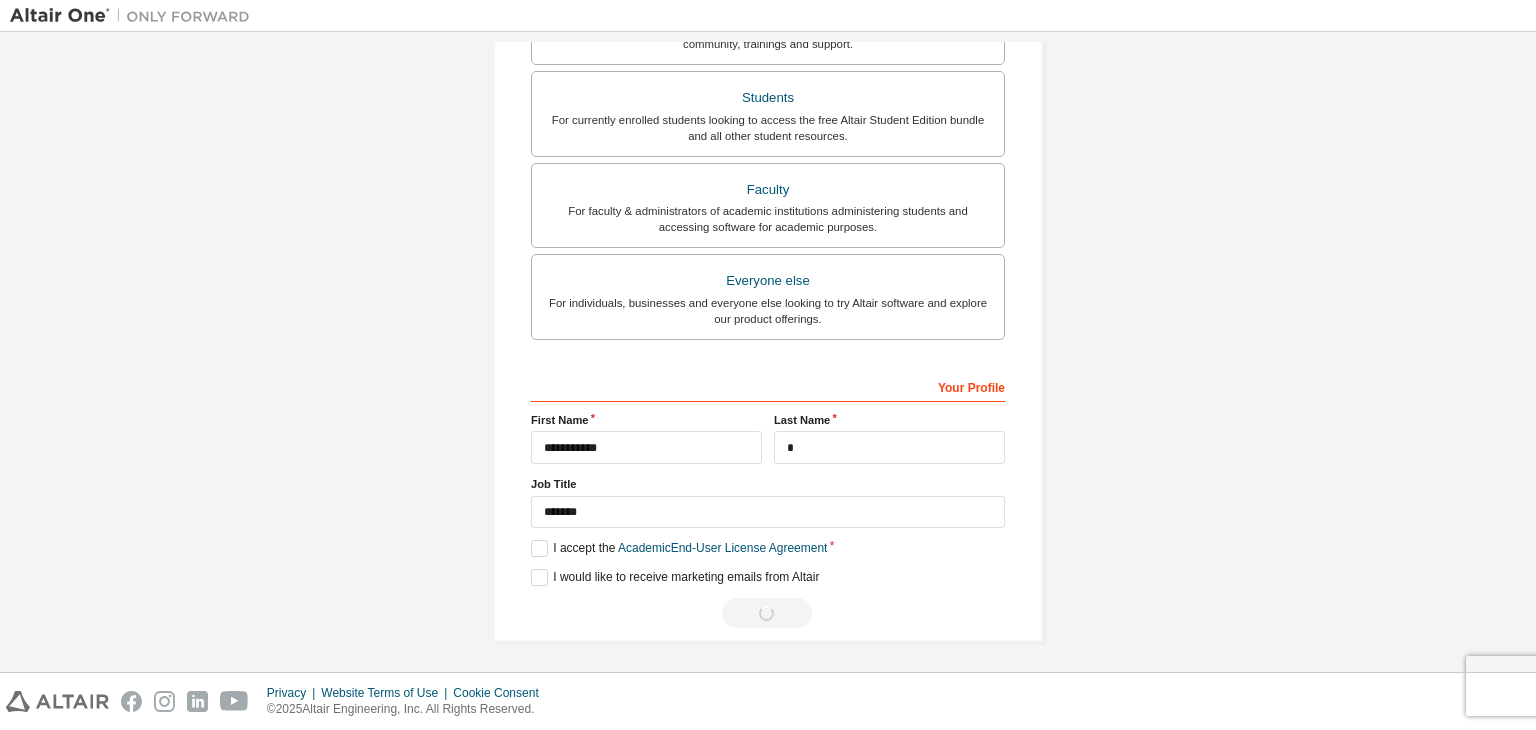 scroll, scrollTop: 0, scrollLeft: 0, axis: both 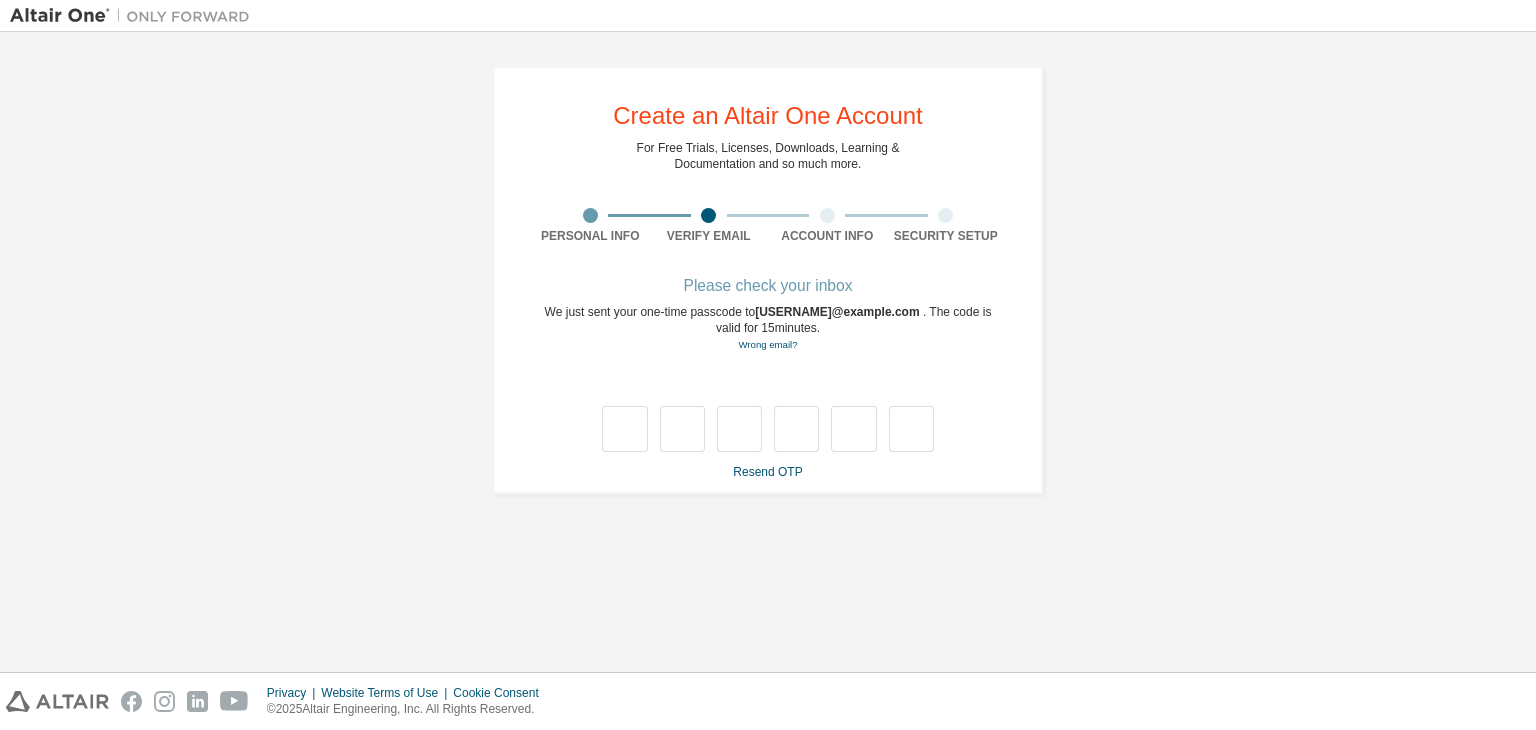 type on "*" 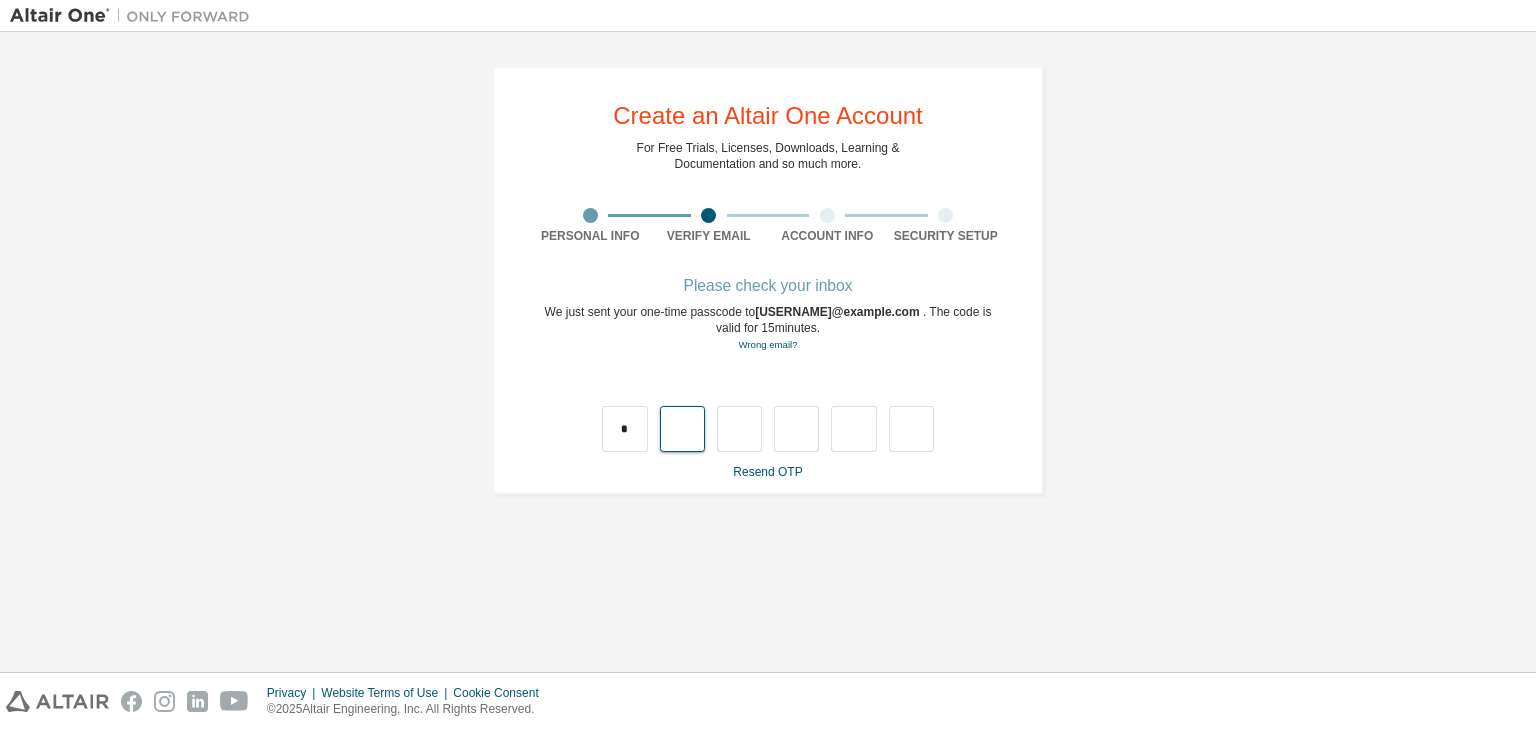 type on "*" 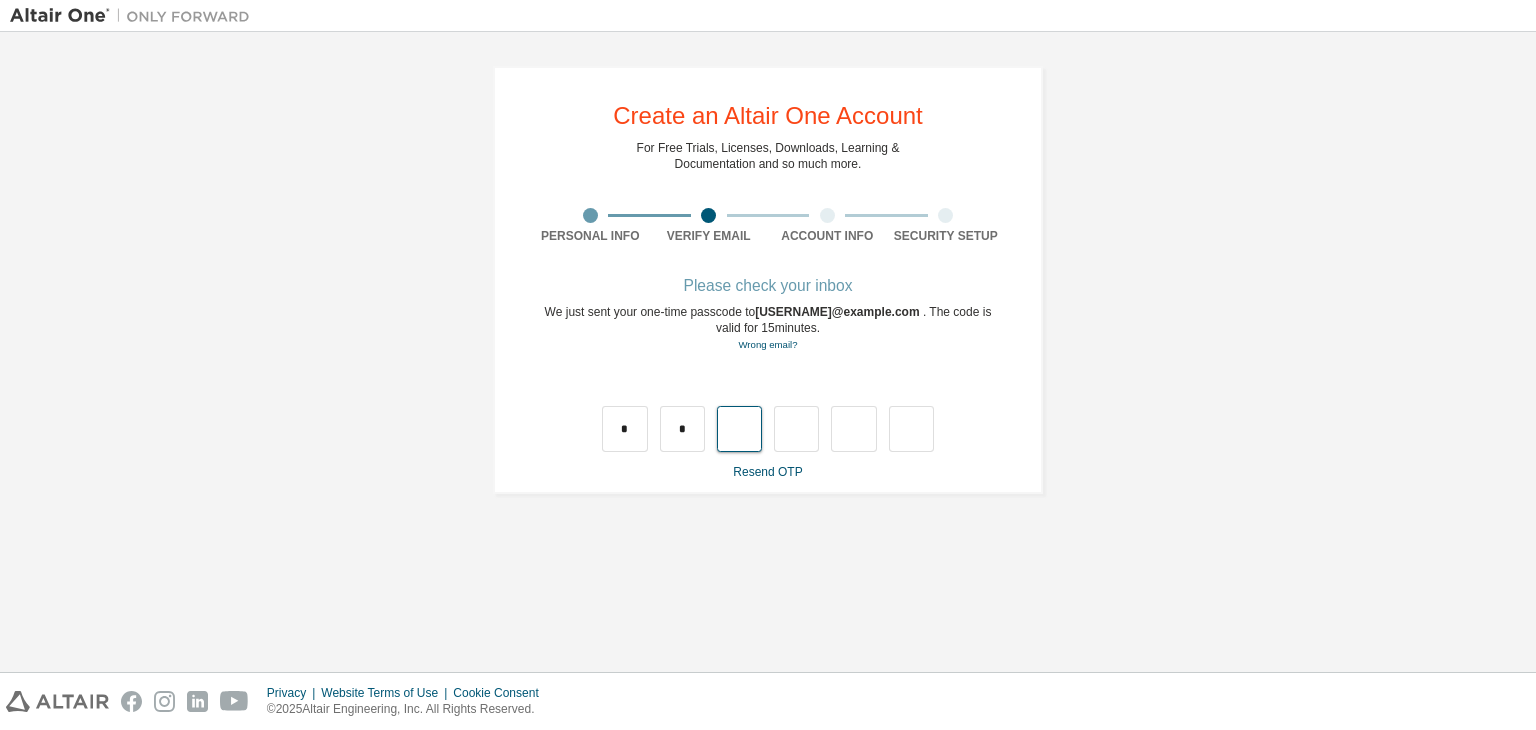 type on "*" 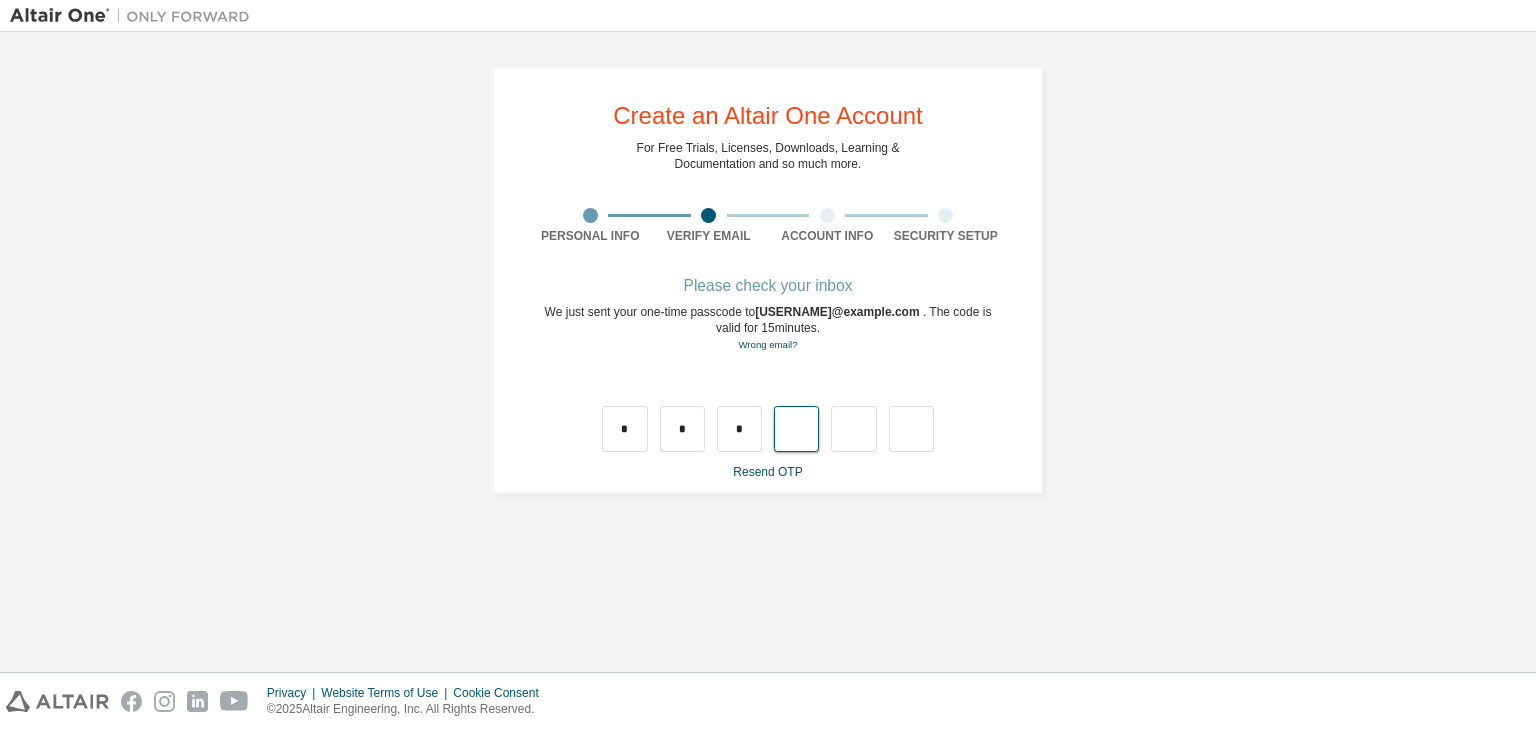 type on "*" 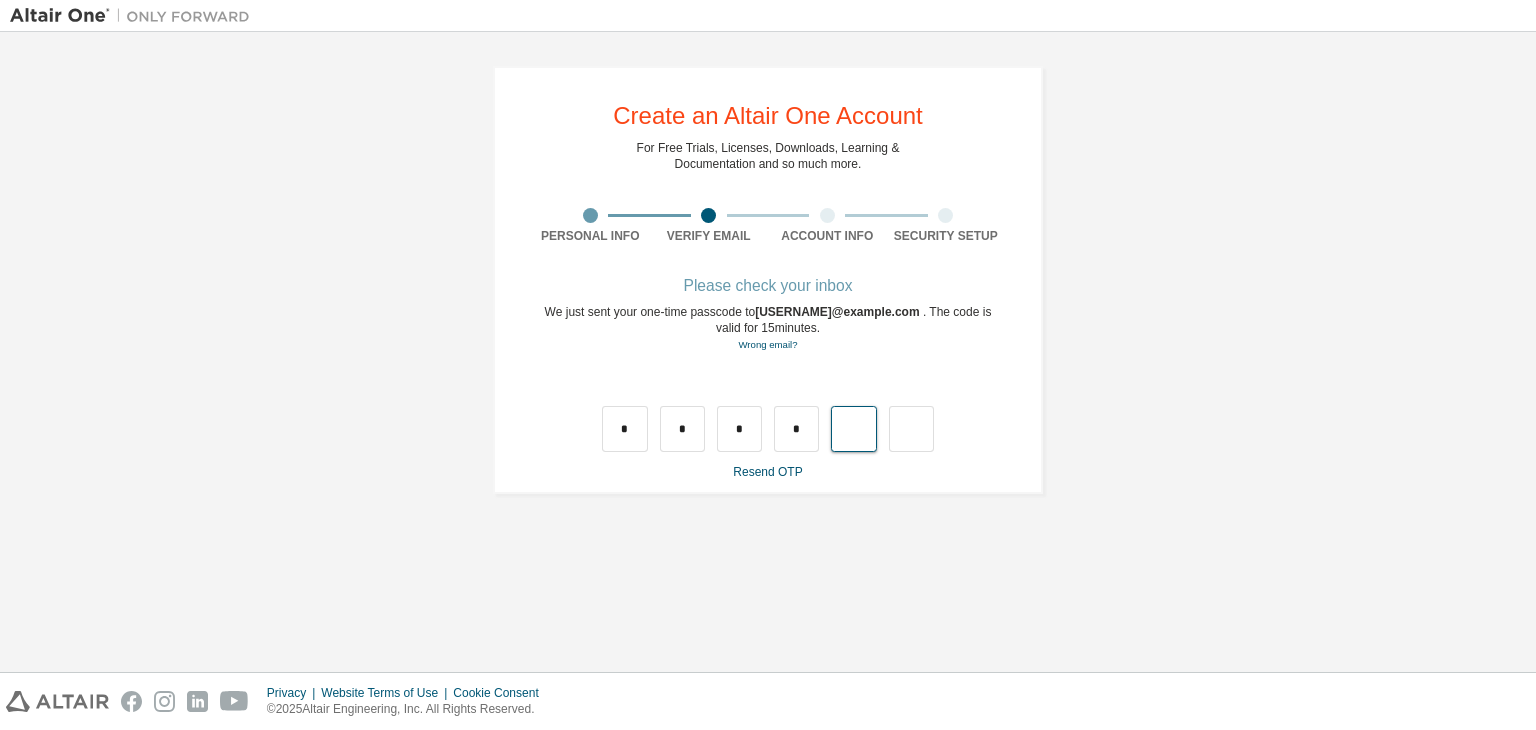 type on "*" 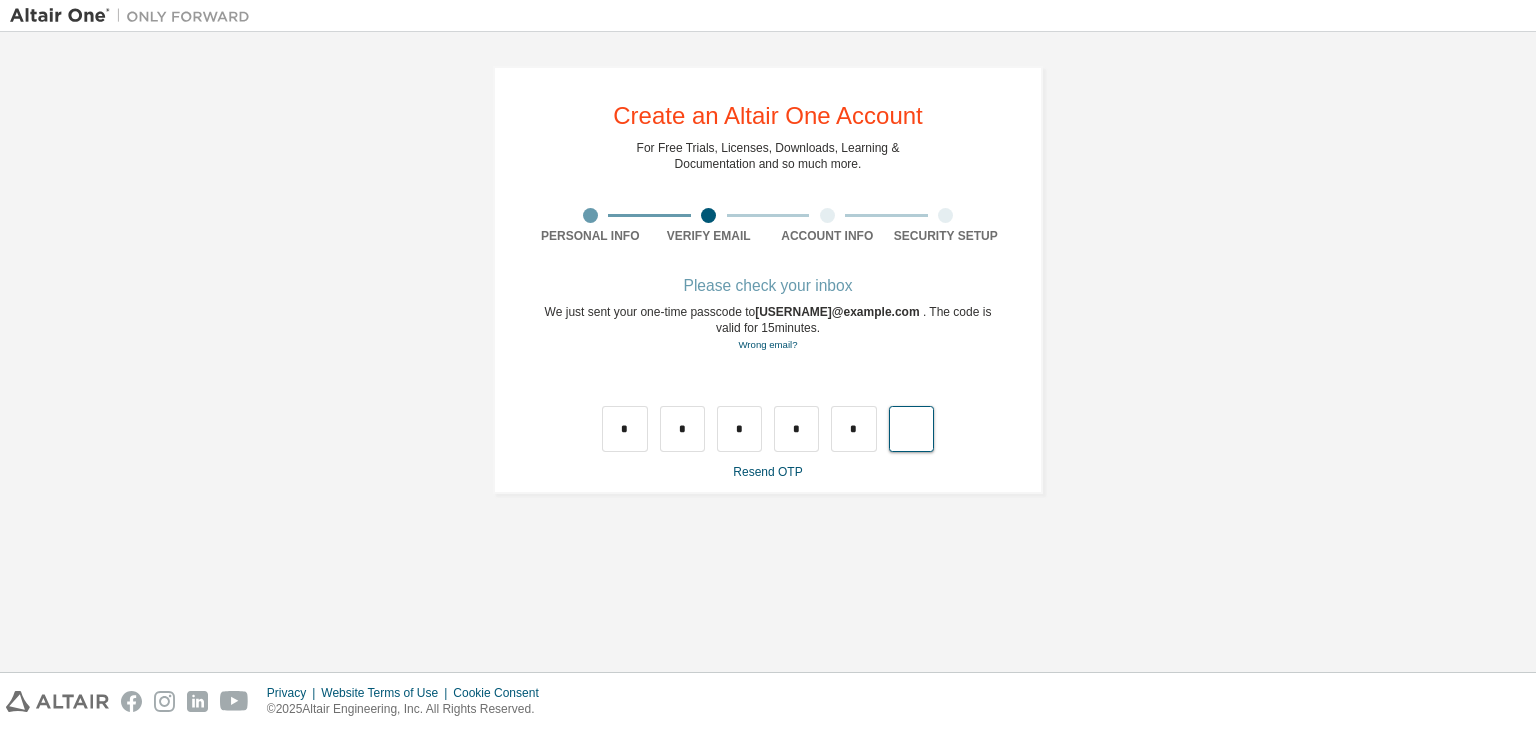type on "*" 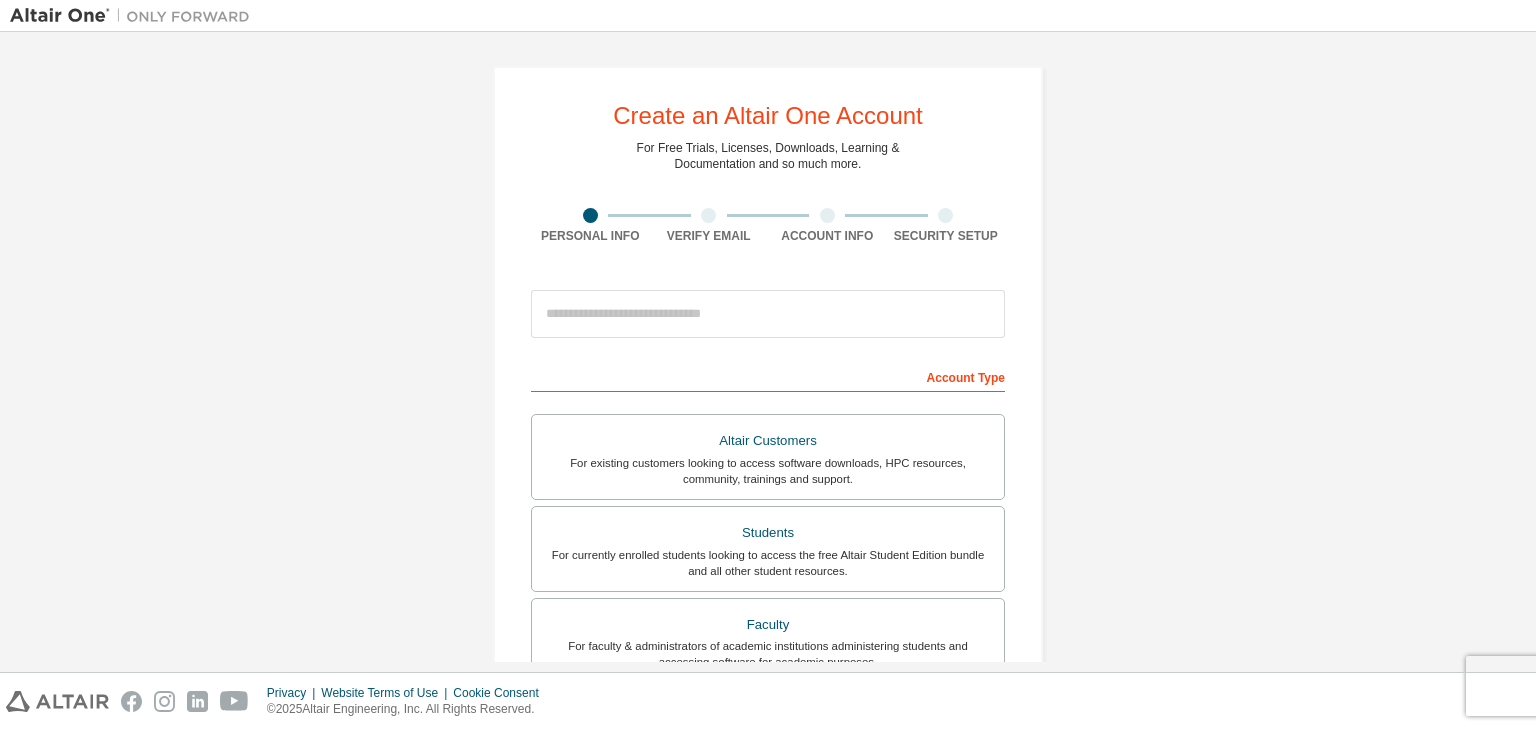 scroll, scrollTop: 0, scrollLeft: 0, axis: both 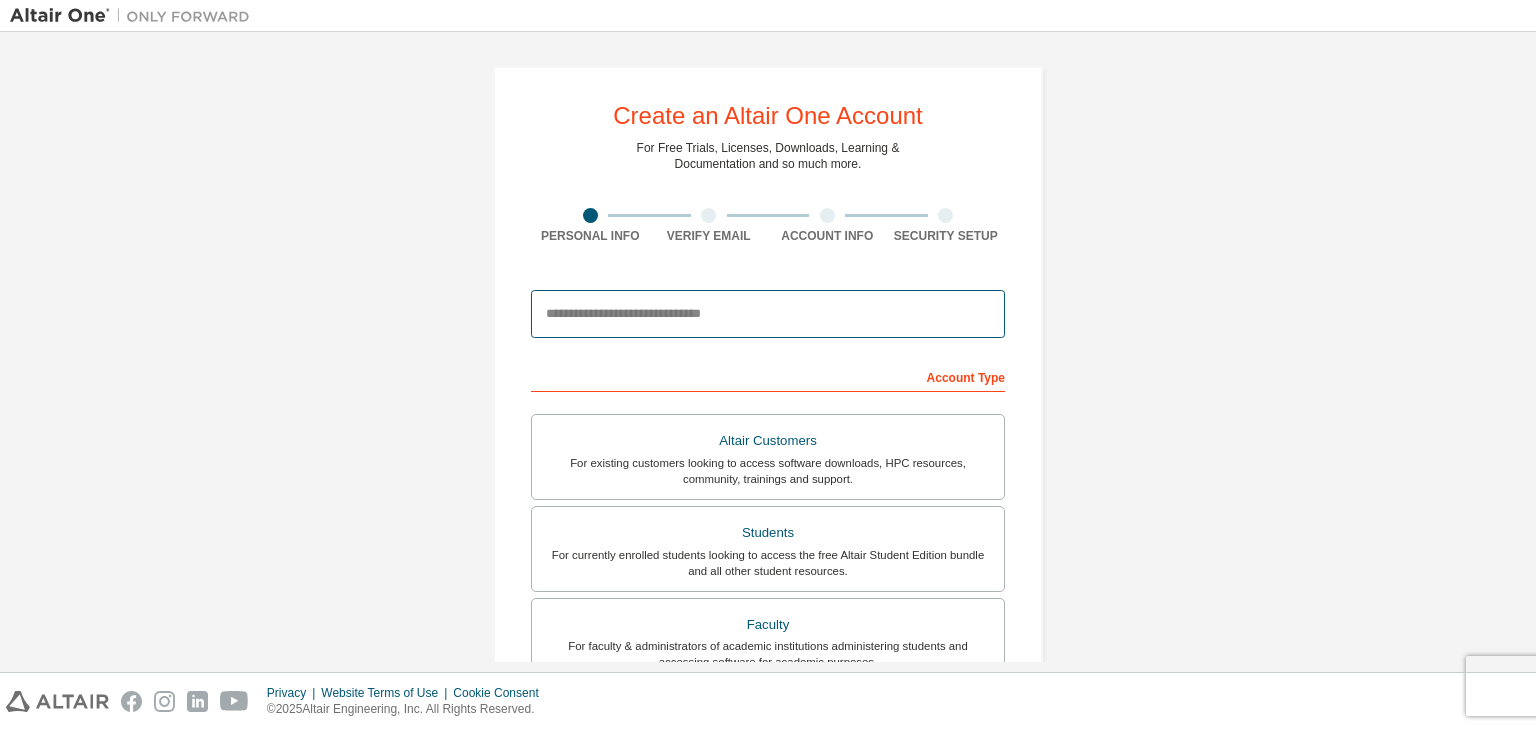 click at bounding box center [768, 314] 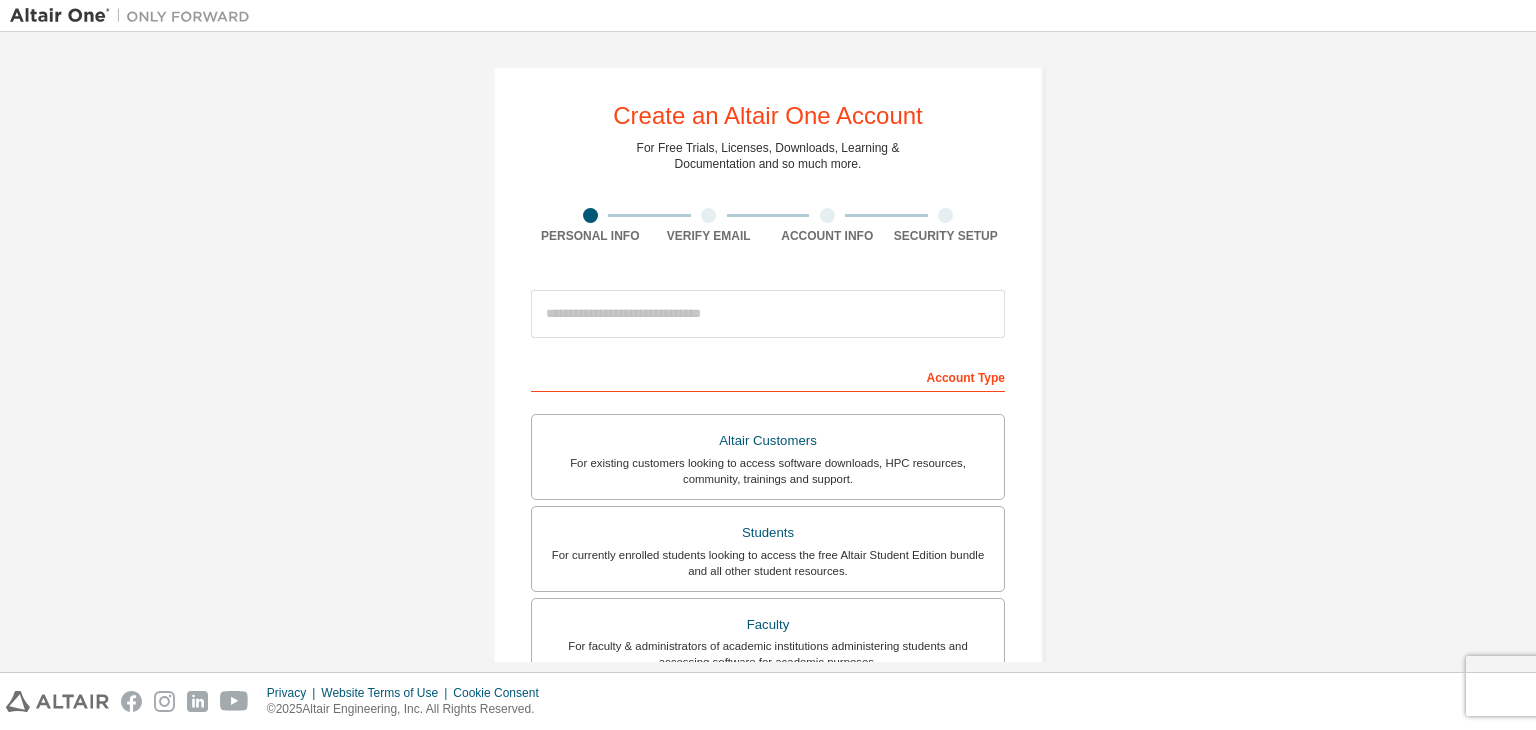 click on "Create an Altair One Account For Free Trials, Licenses, Downloads, Learning &  Documentation and so much more. Personal Info Verify Email Account Info Security Setup This is a federated email. No need to register a new account. You should be able to  login  by using your company's SSO credentials. Email already exists. Please try to  login  instead. Account Type Altair Customers For existing customers looking to access software downloads, HPC resources, community, trainings and support. Students For currently enrolled students looking to access the free Altair Student Edition bundle and all other student resources. Faculty For faculty & administrators of academic institutions administering students and accessing software for academic purposes. Everyone else For individuals, businesses and everyone else looking to try Altair software and explore our product offerings. Your Profile First Name Last Name Job Title Please provide State/Province to help us route sales and support resources to you more efficiently." at bounding box center [768, 571] 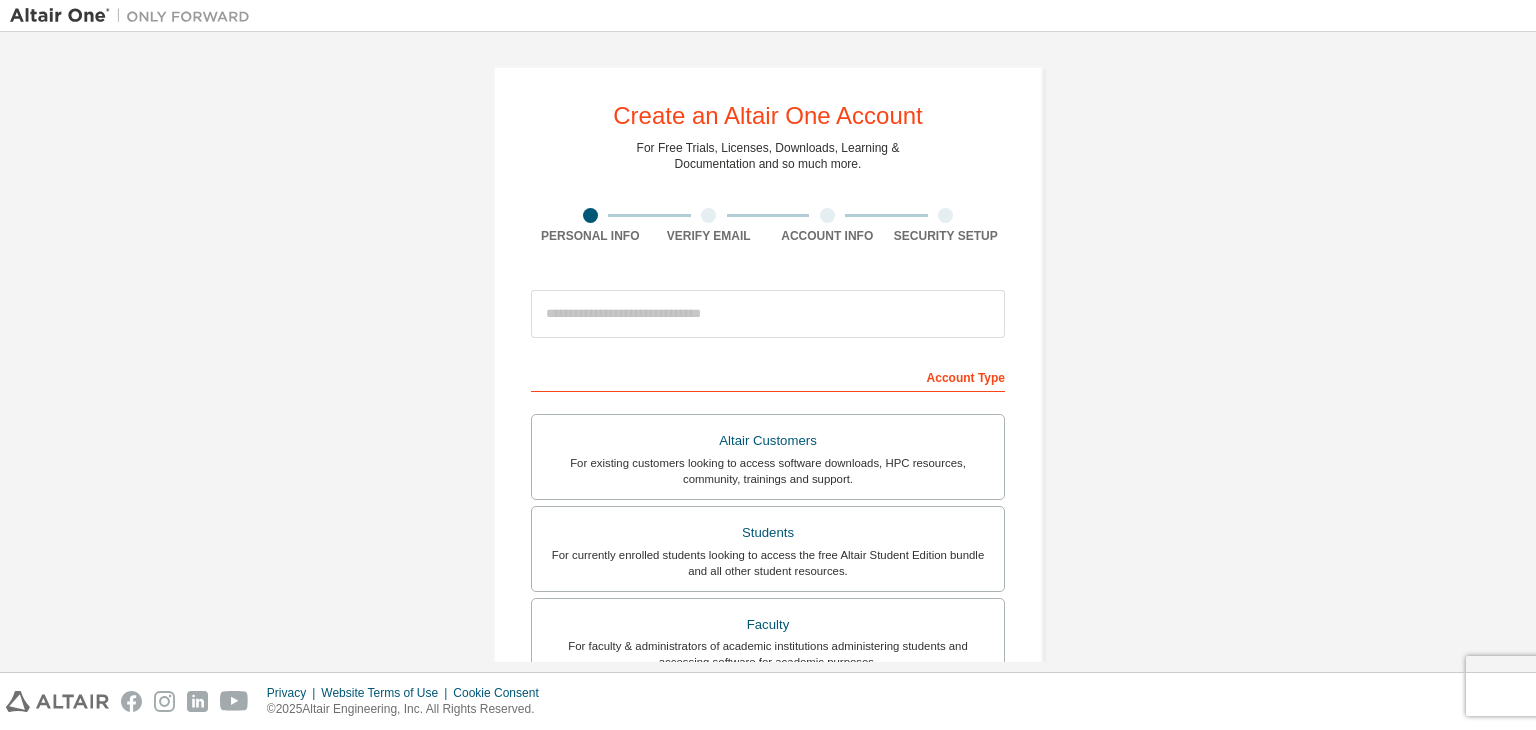 scroll, scrollTop: 0, scrollLeft: 0, axis: both 